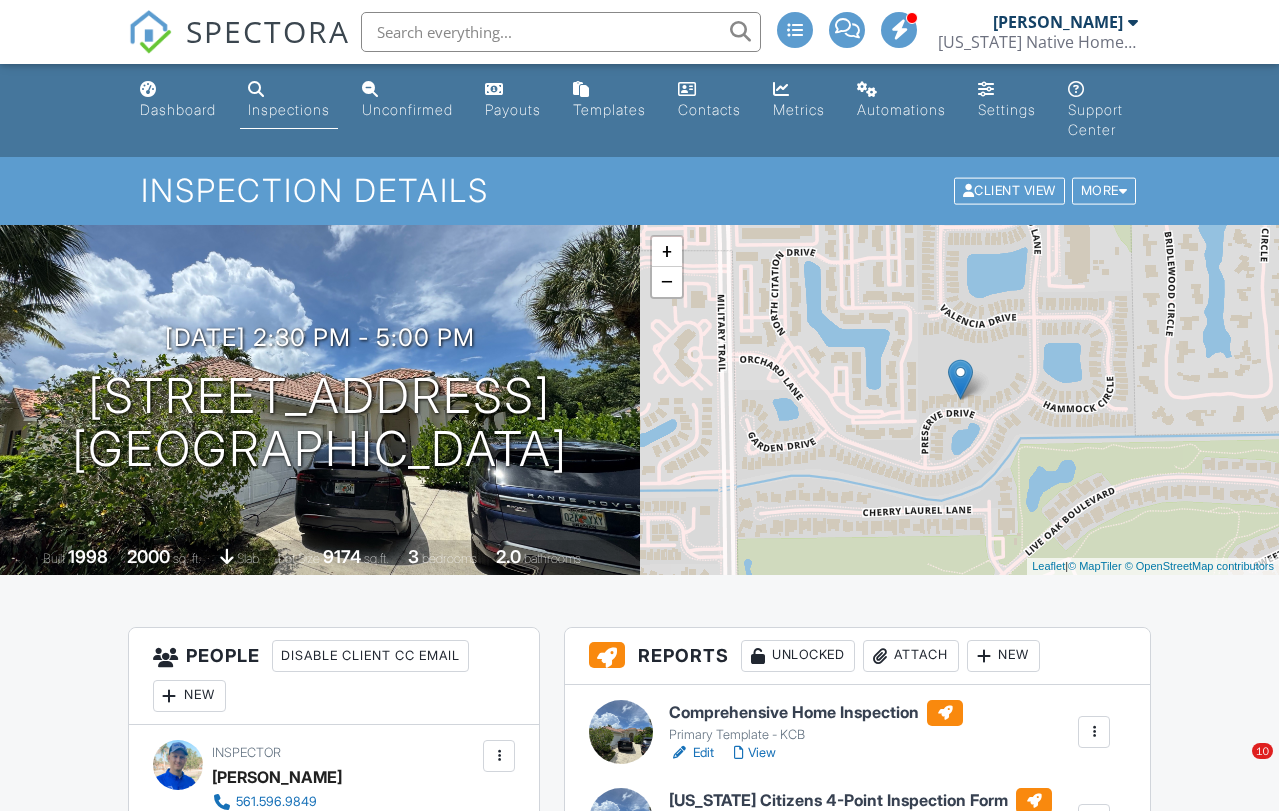 scroll, scrollTop: 0, scrollLeft: 0, axis: both 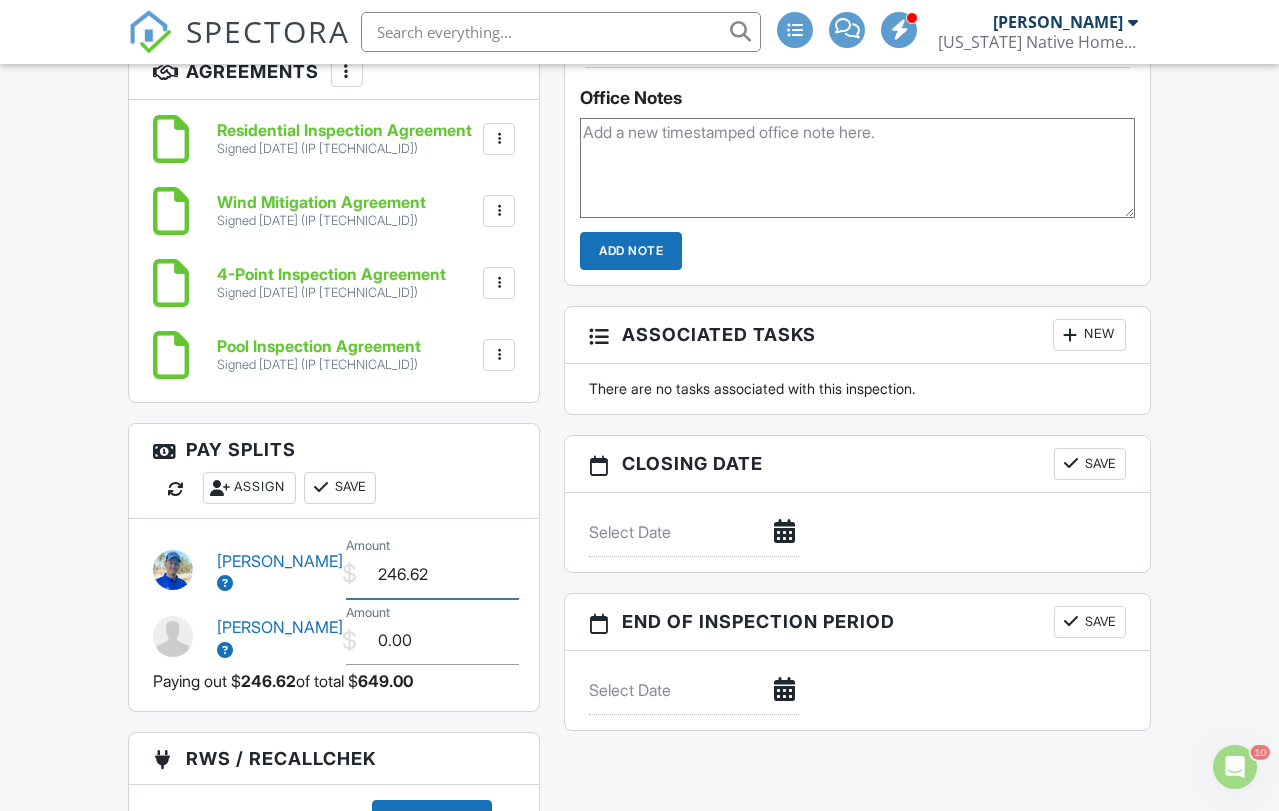 drag, startPoint x: 462, startPoint y: 532, endPoint x: 148, endPoint y: 491, distance: 316.66544 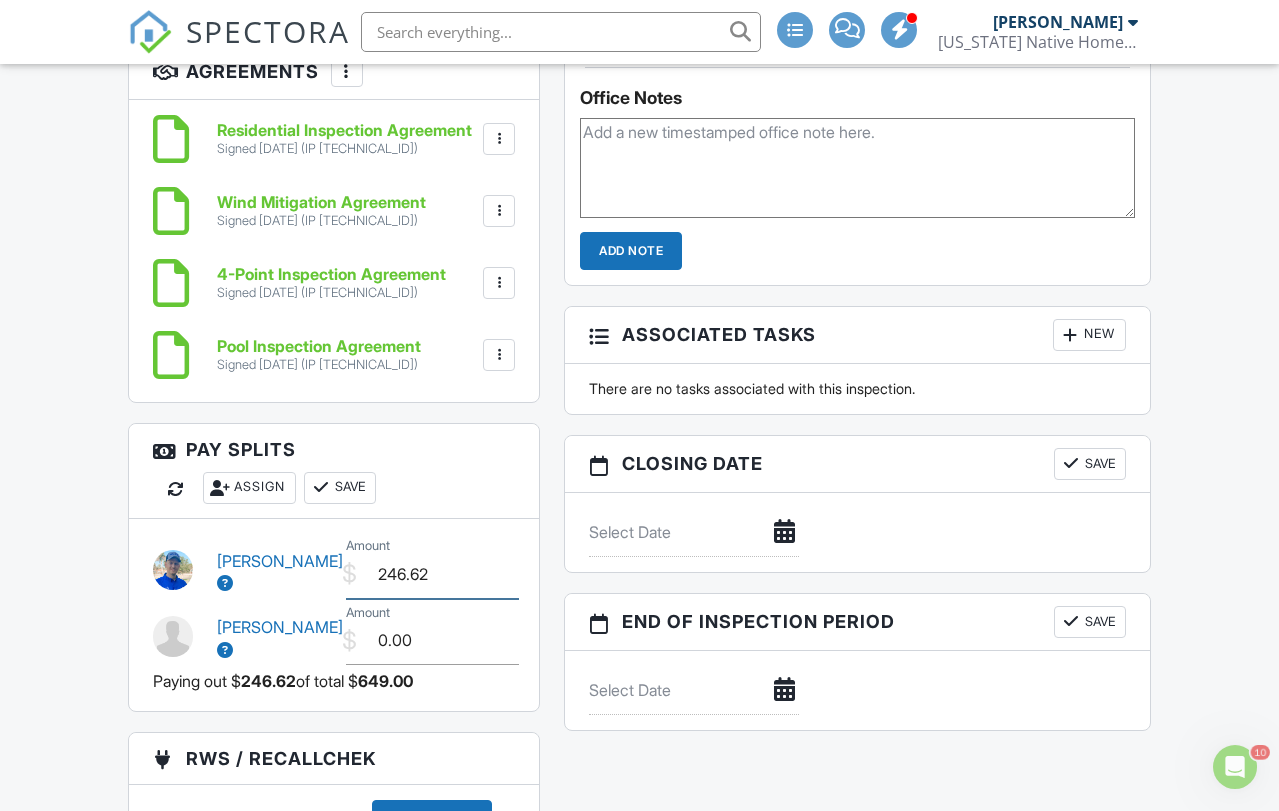 click on "Erik Edison
$
Amount
246.62" at bounding box center [334, 567] 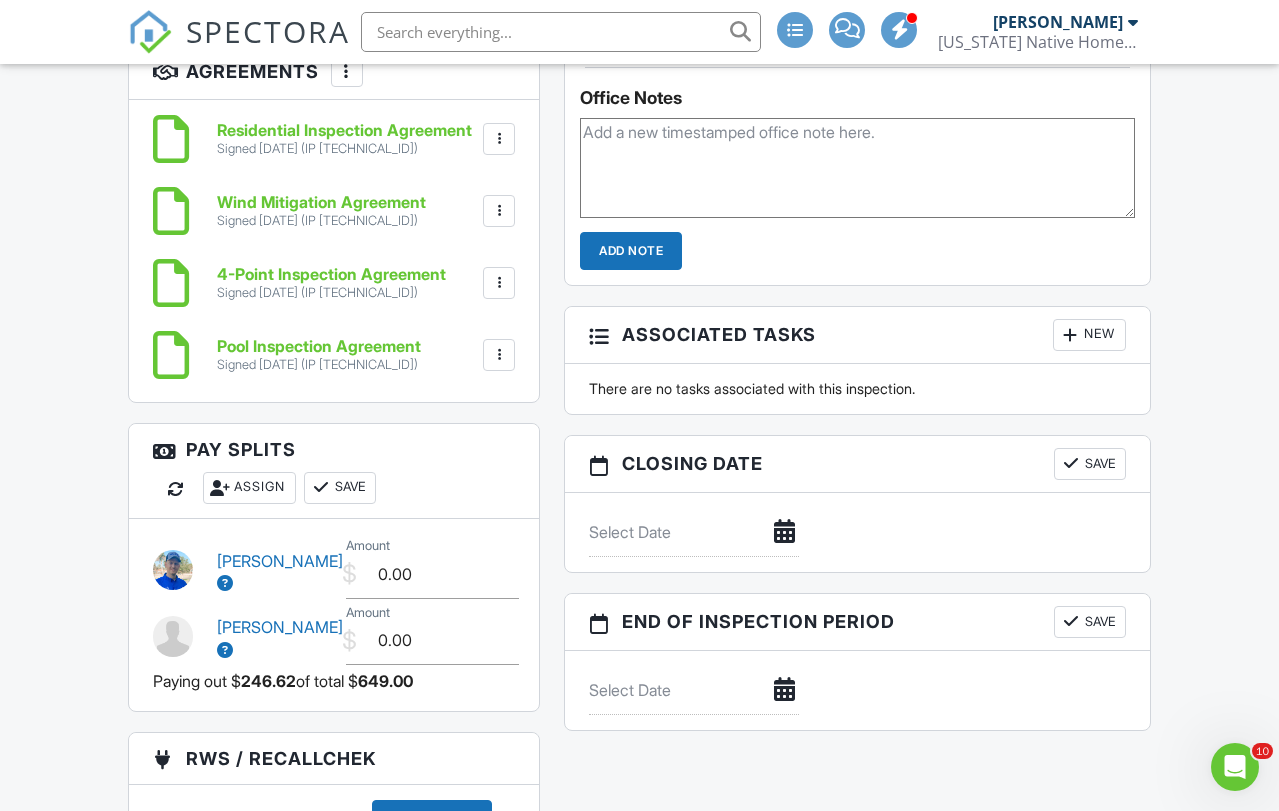 click on "Save" at bounding box center [340, 488] 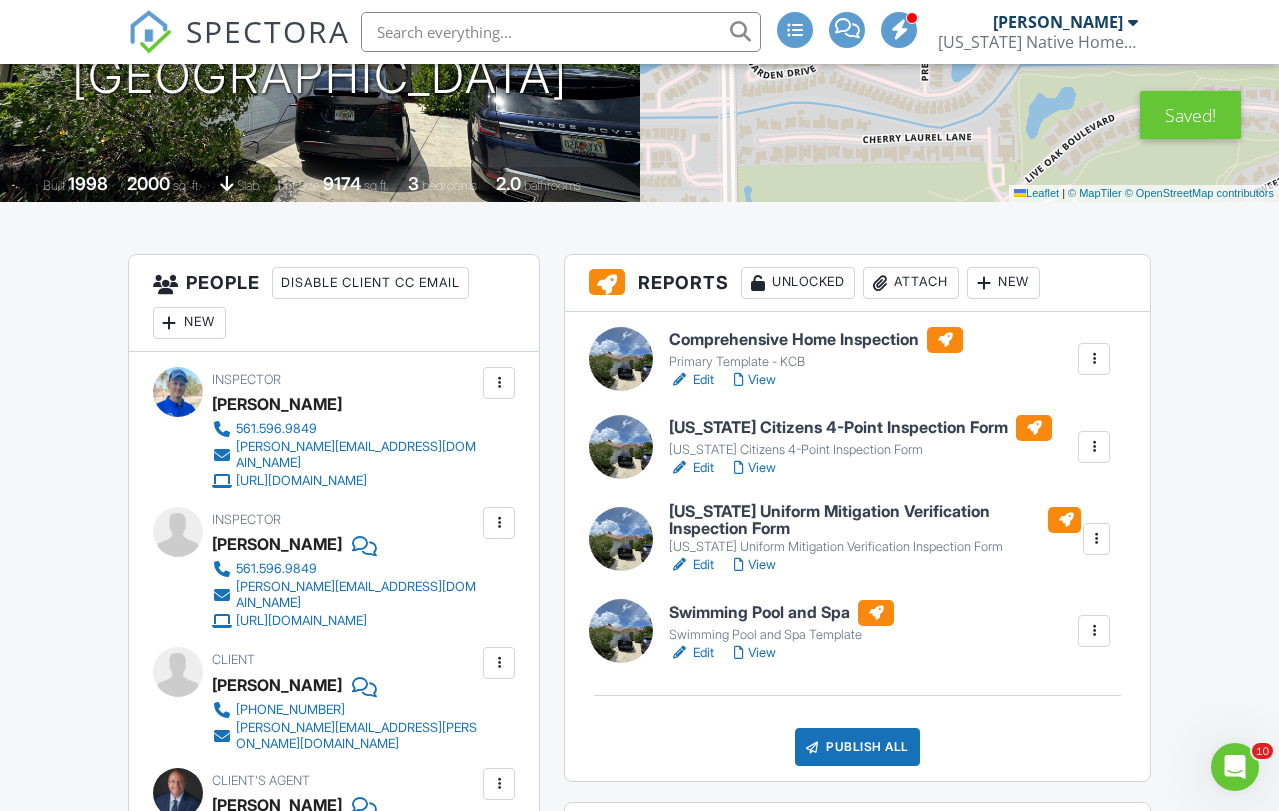 scroll, scrollTop: 374, scrollLeft: 0, axis: vertical 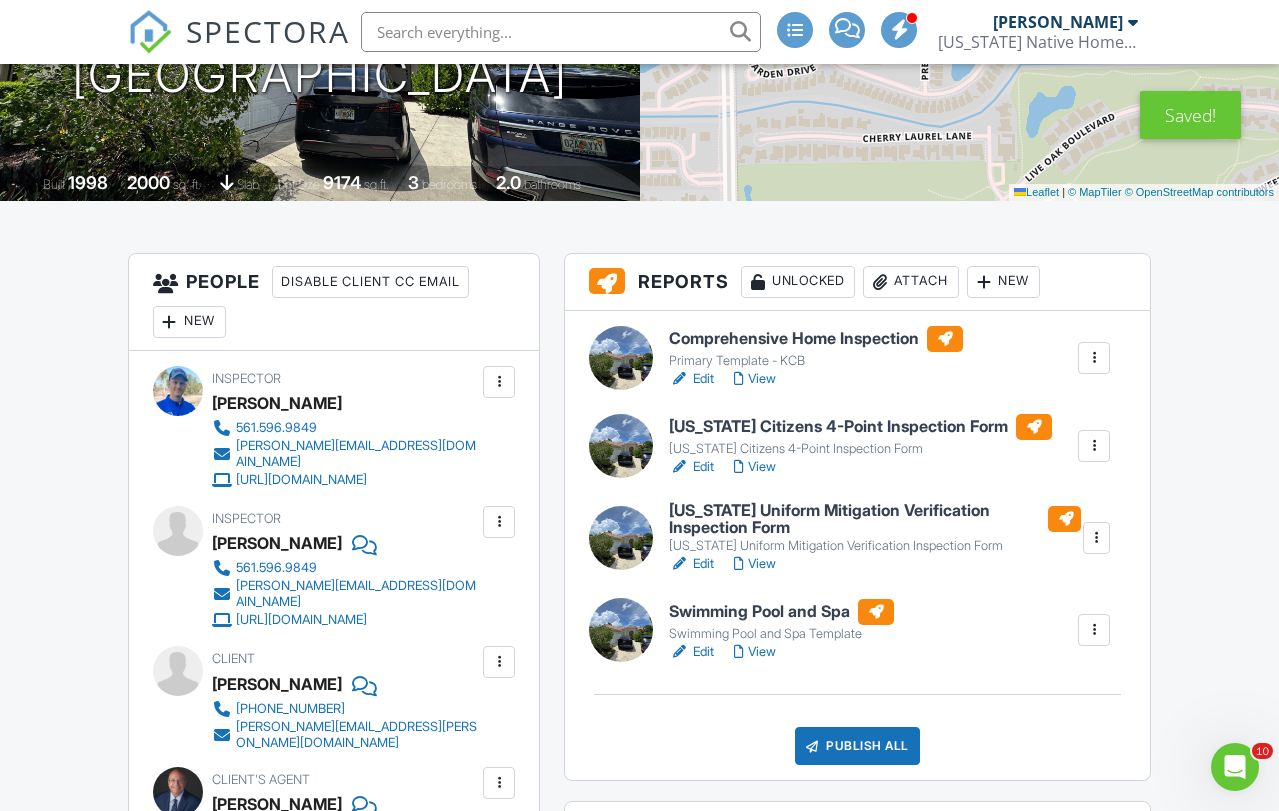 click on "Edit
View" at bounding box center [816, 379] 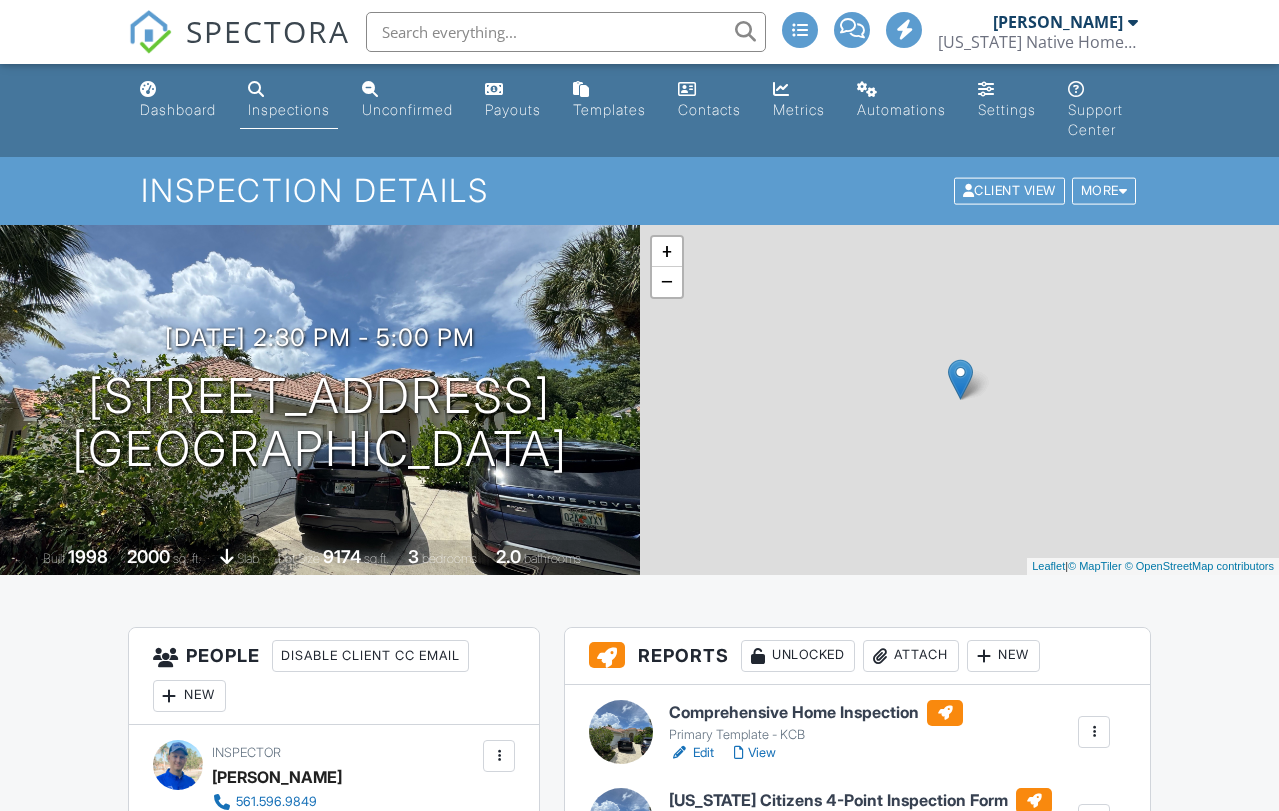 scroll, scrollTop: 372, scrollLeft: 0, axis: vertical 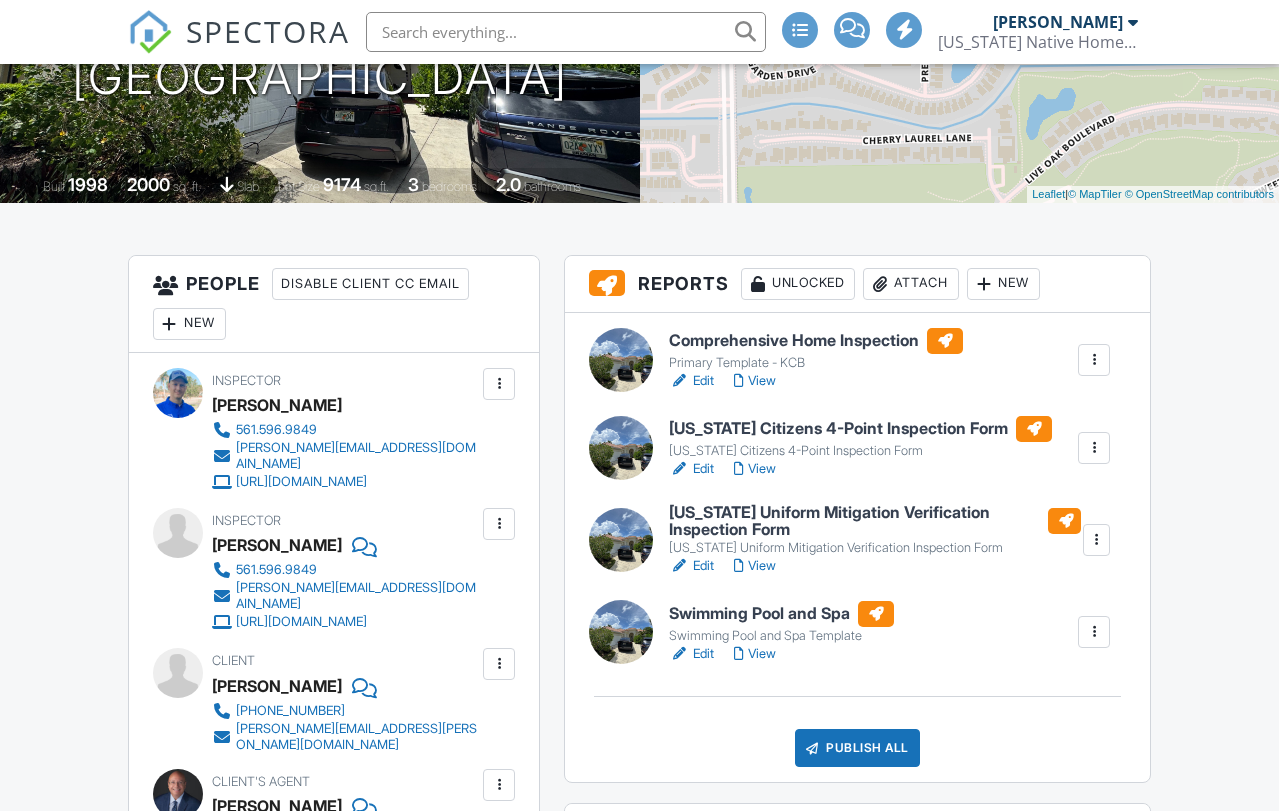 click on "Attach" at bounding box center [911, 284] 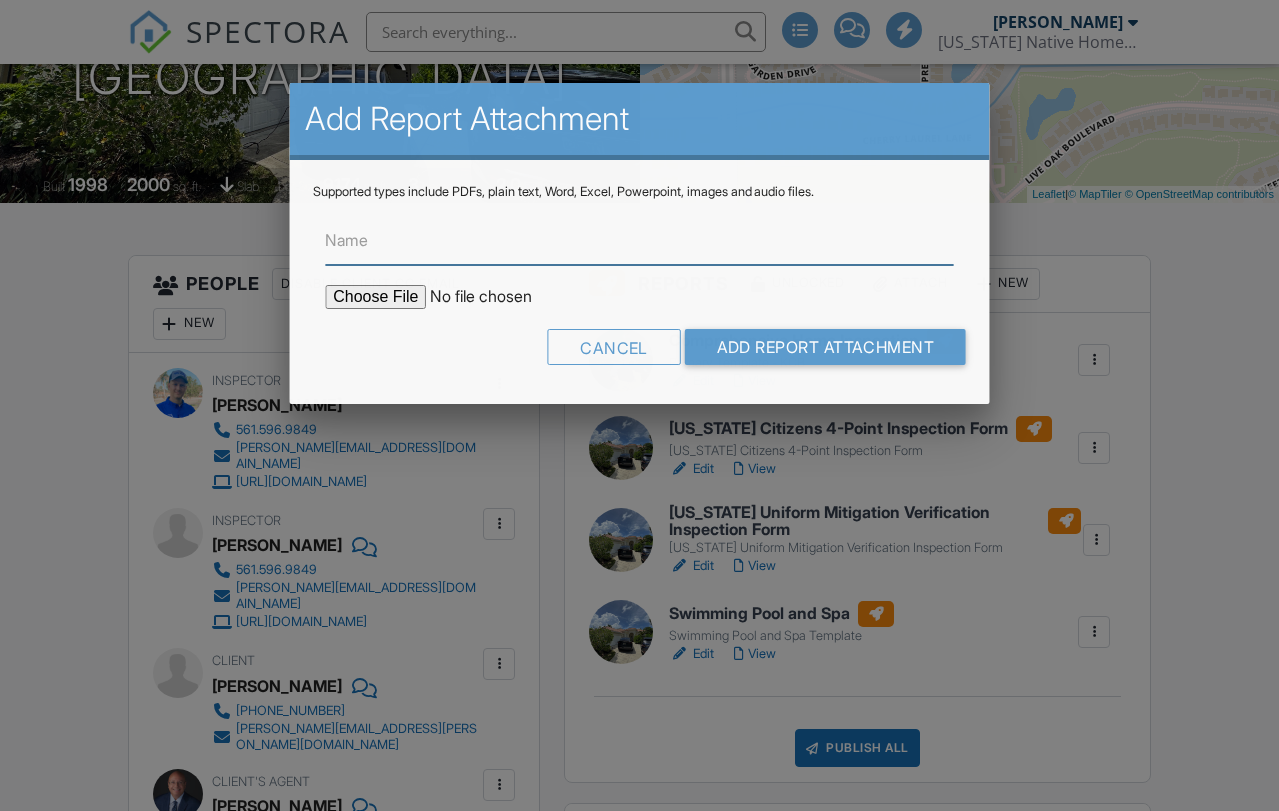 scroll, scrollTop: 374, scrollLeft: 0, axis: vertical 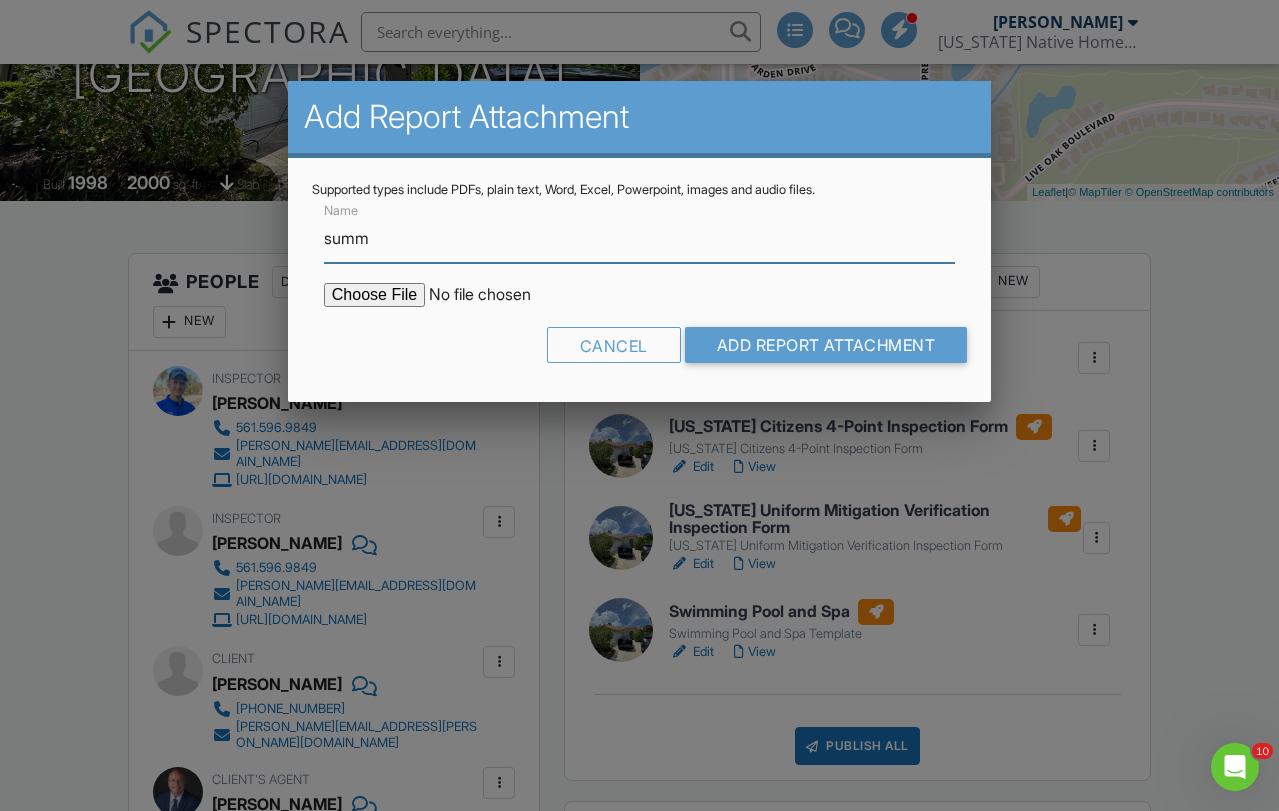 type on "Summary - VIEW FIRST!" 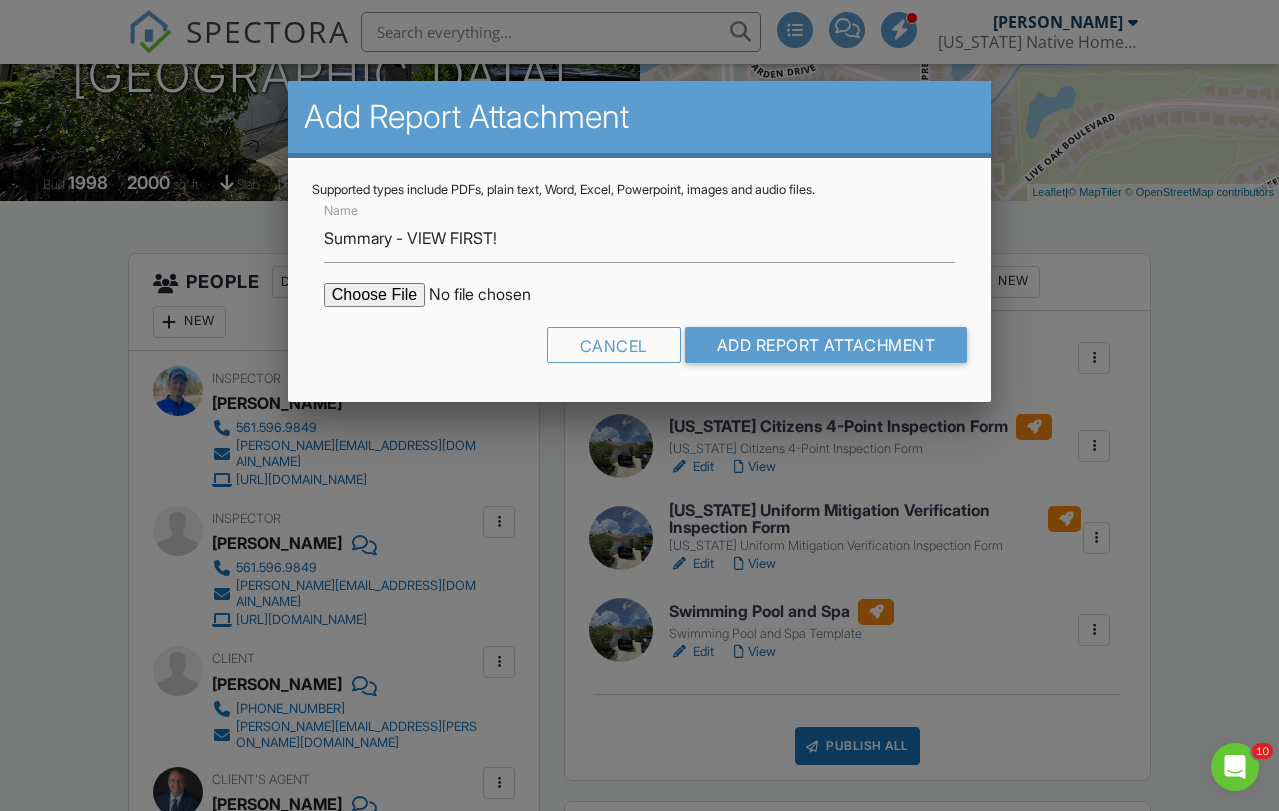 click at bounding box center [494, 295] 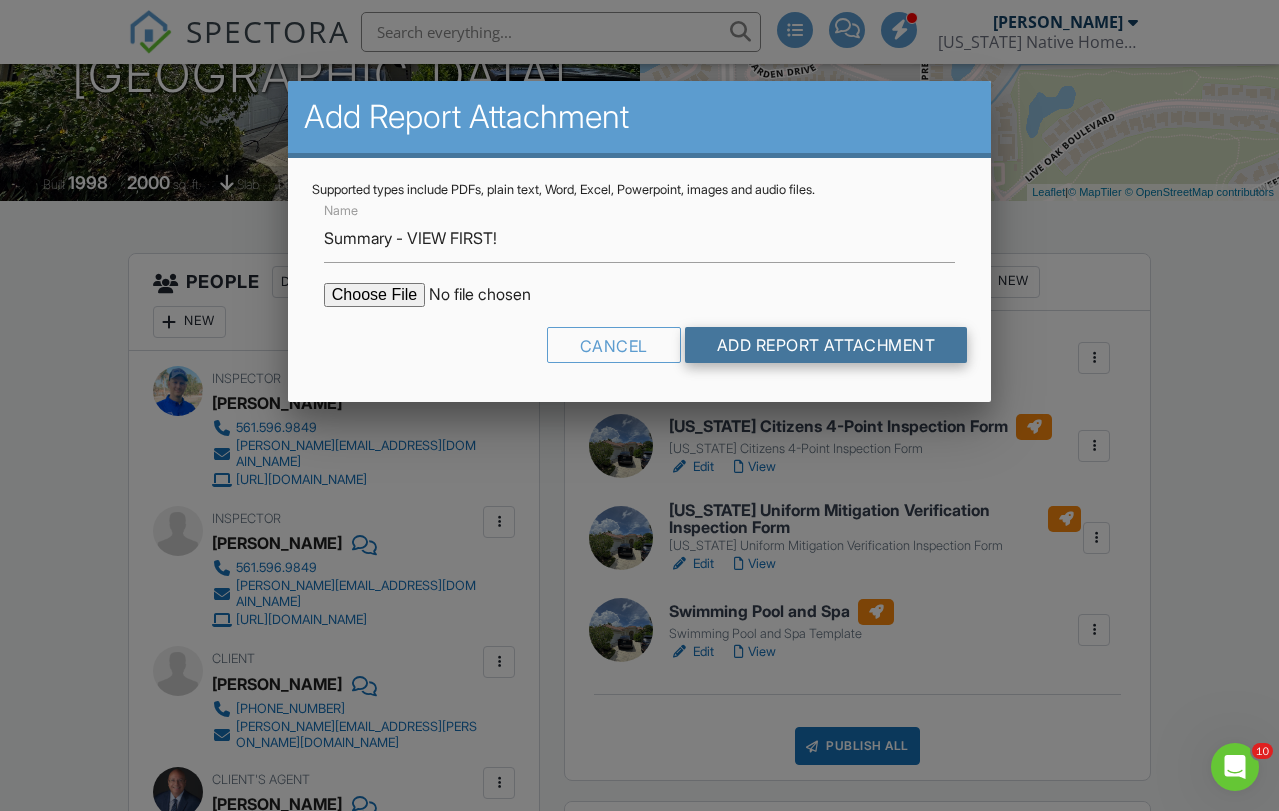 click on "Add Report Attachment" at bounding box center (826, 345) 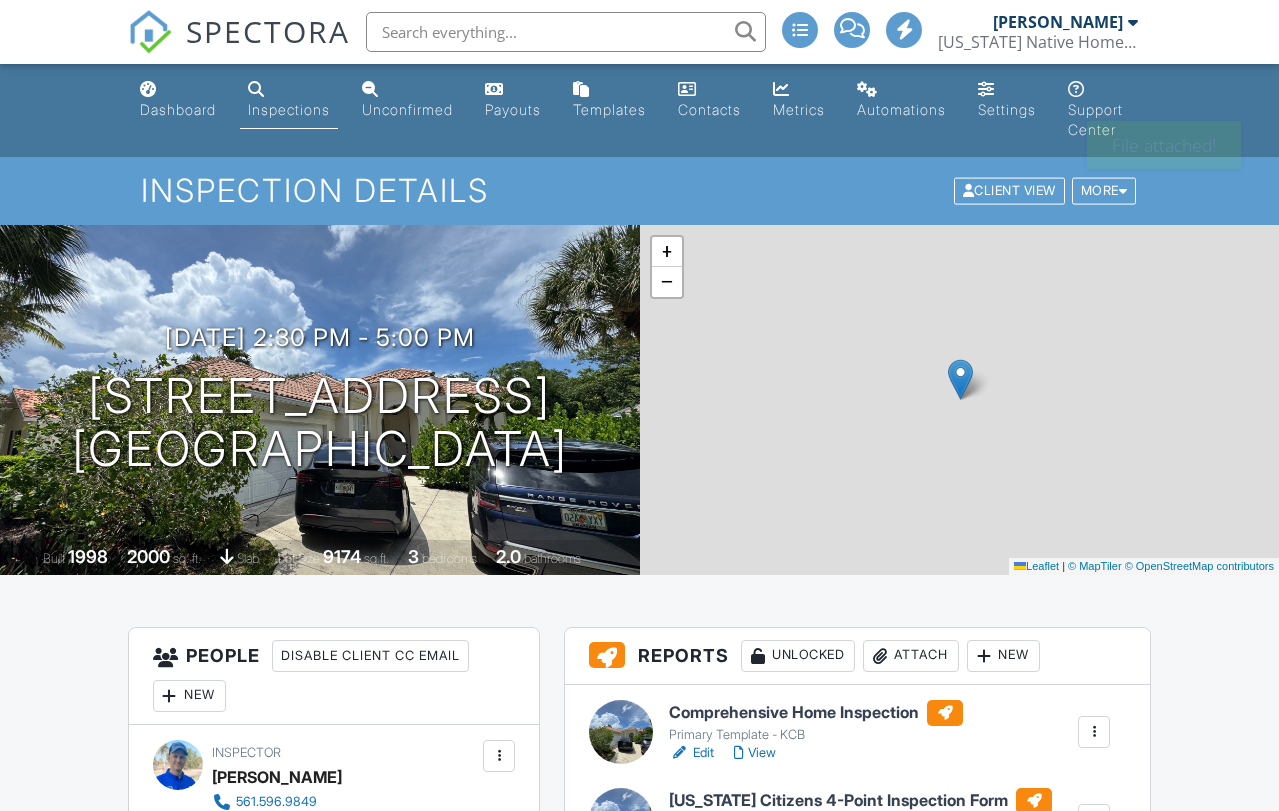 scroll, scrollTop: 0, scrollLeft: 0, axis: both 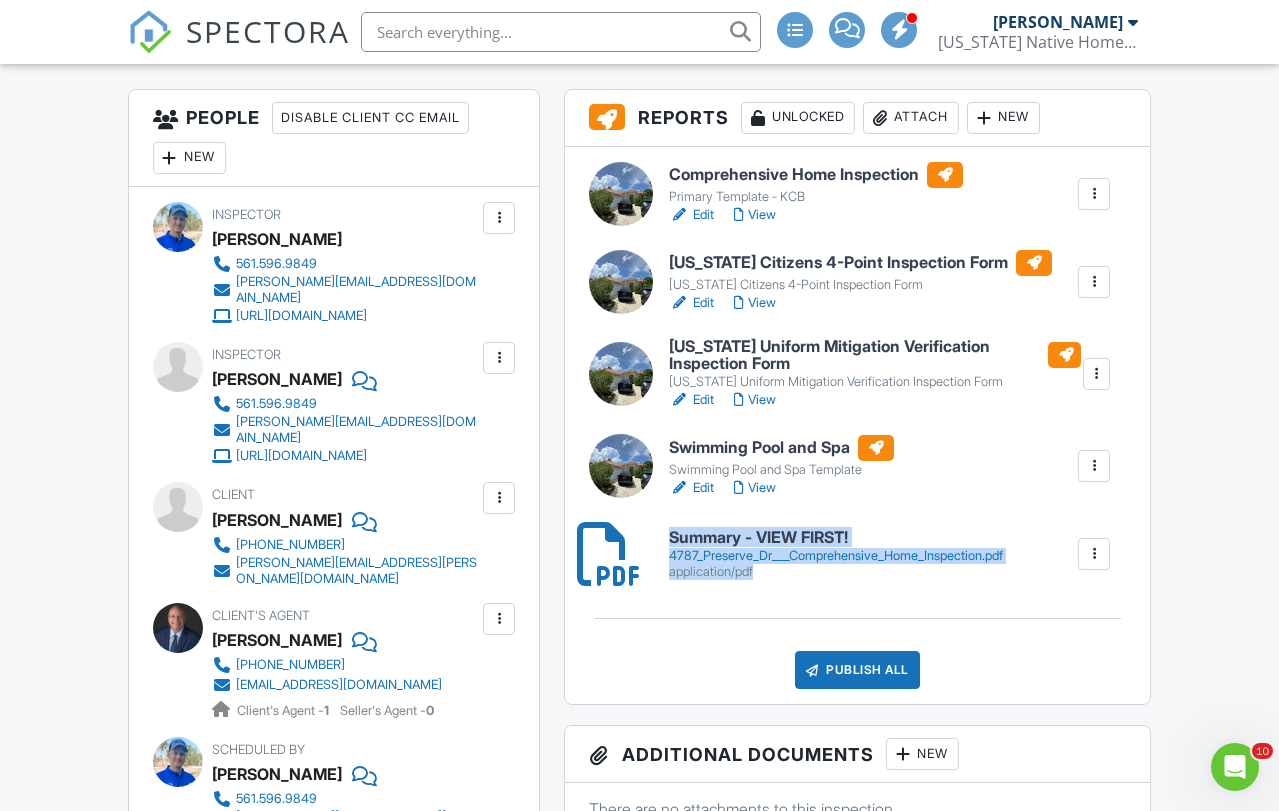 click on "Publish All" at bounding box center (857, 670) 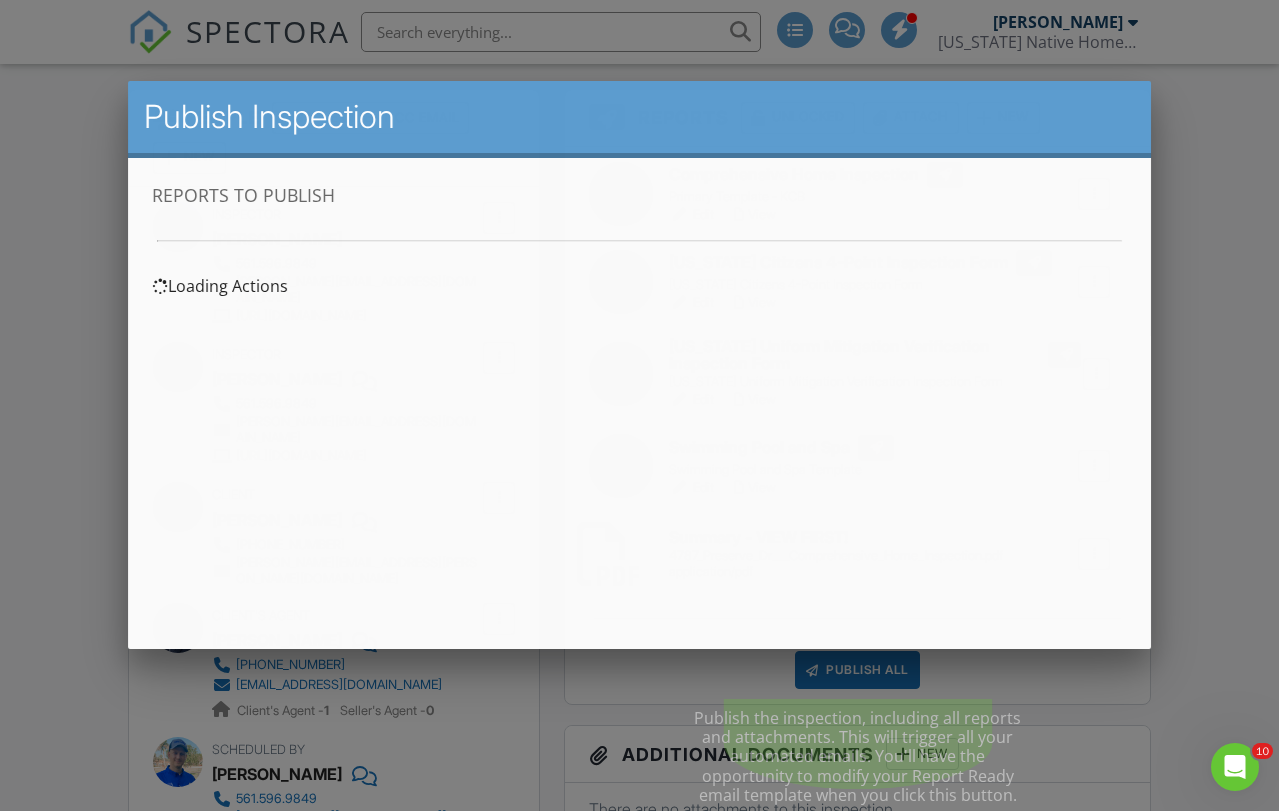 scroll, scrollTop: 0, scrollLeft: 0, axis: both 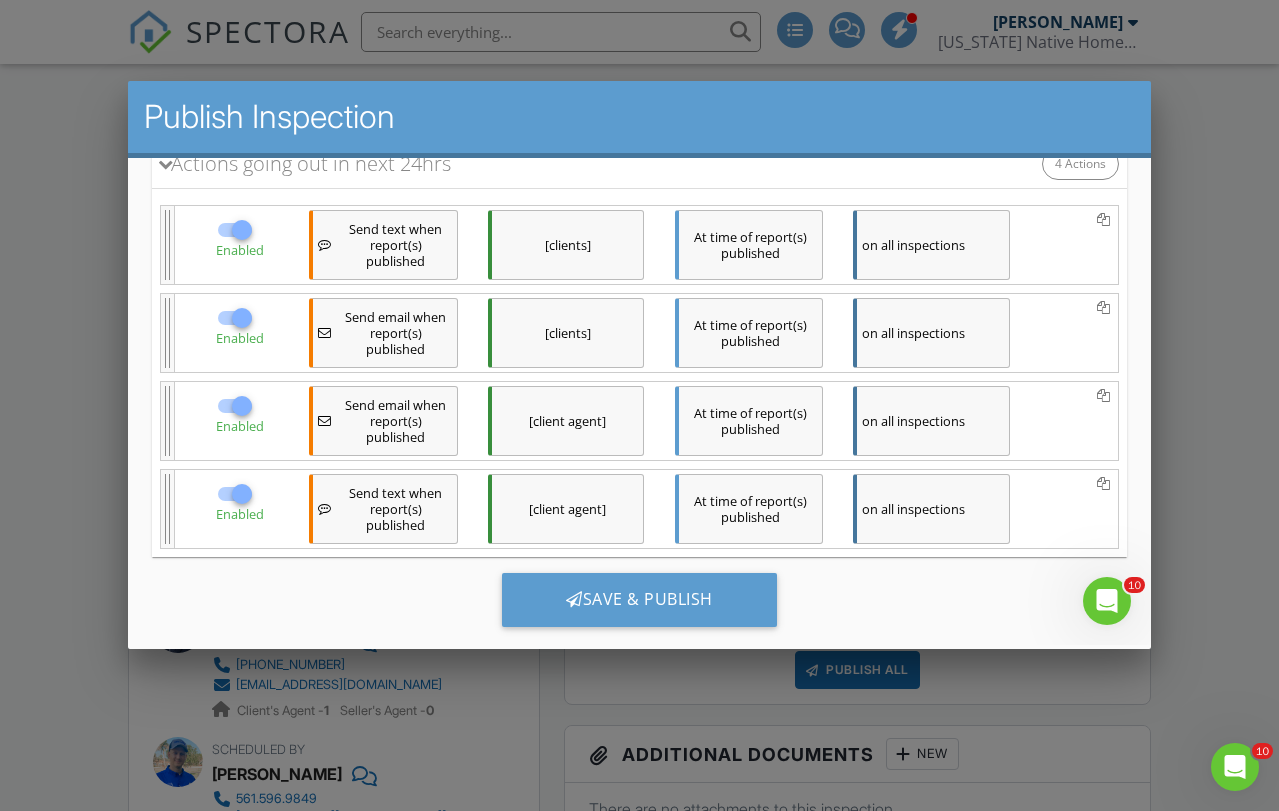 click on "on all inspections" at bounding box center [930, 245] 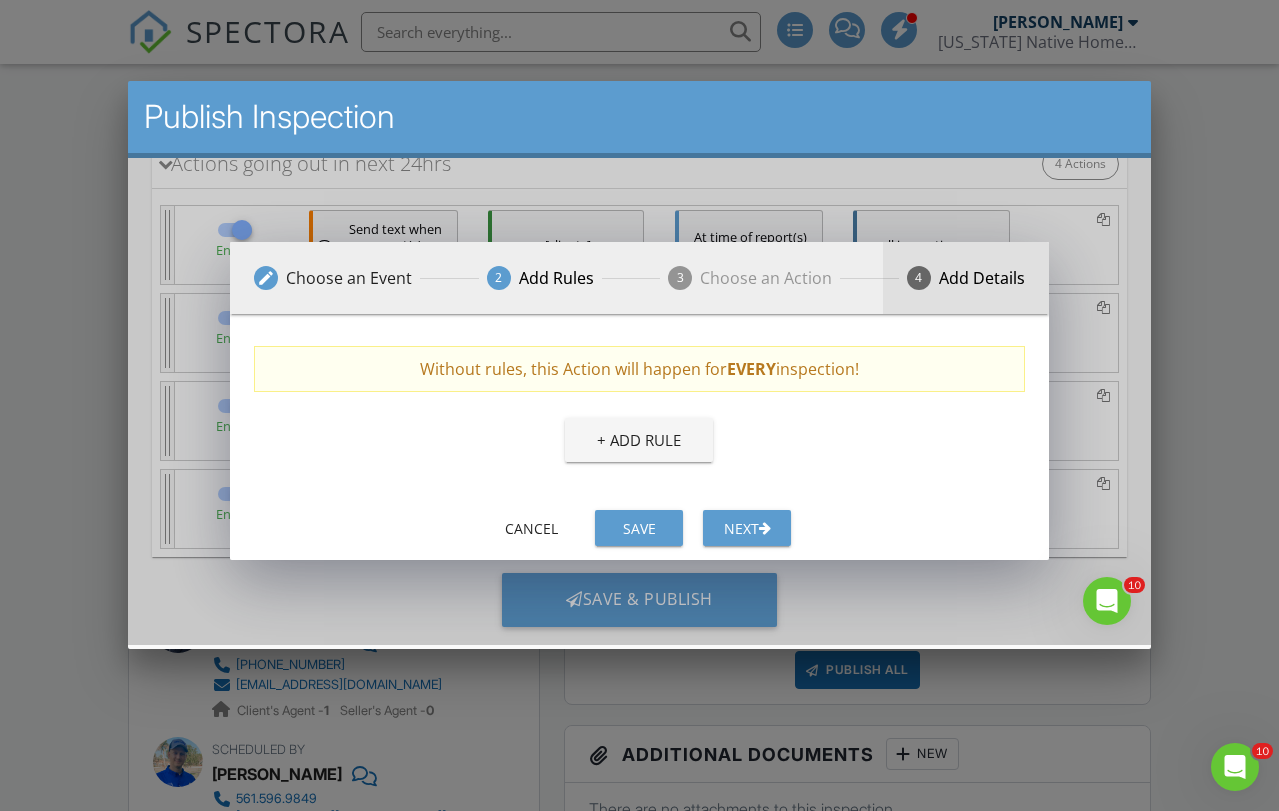 click on "Add Details" at bounding box center [981, 278] 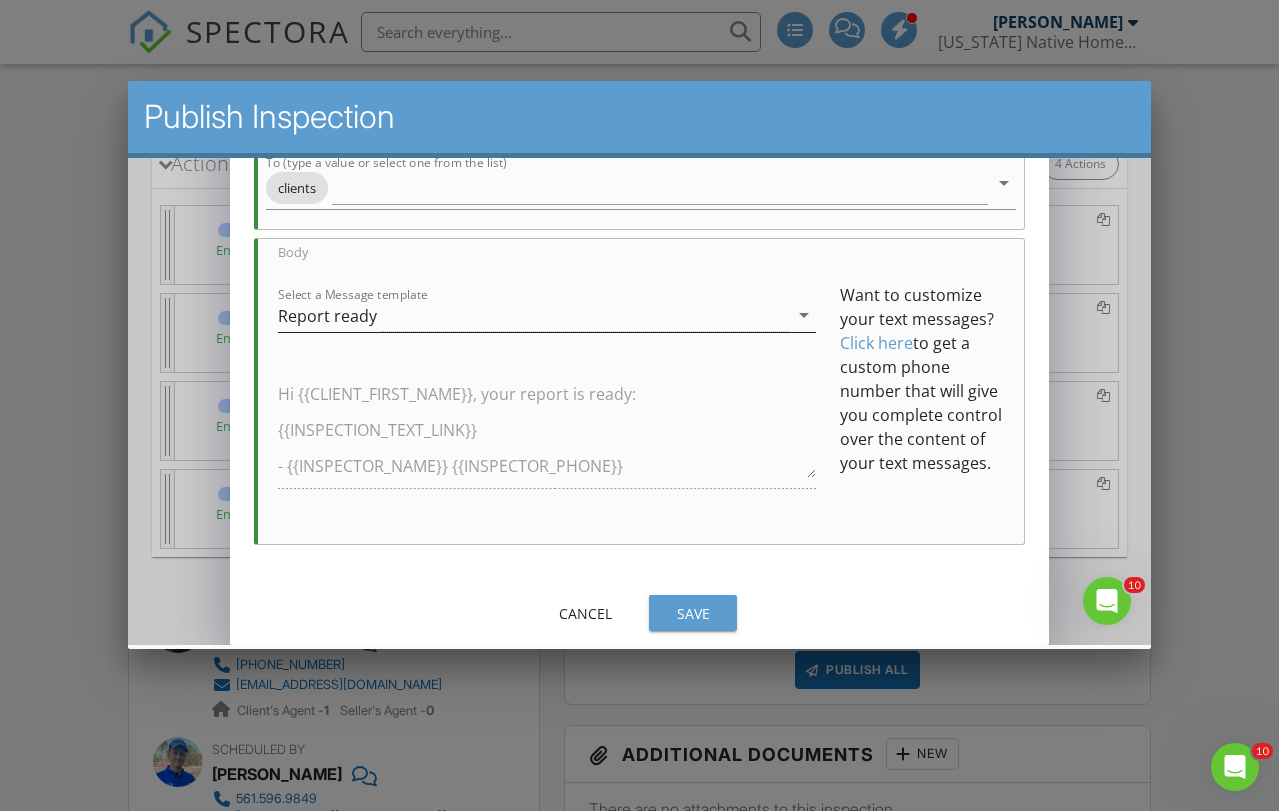 scroll, scrollTop: 140, scrollLeft: 0, axis: vertical 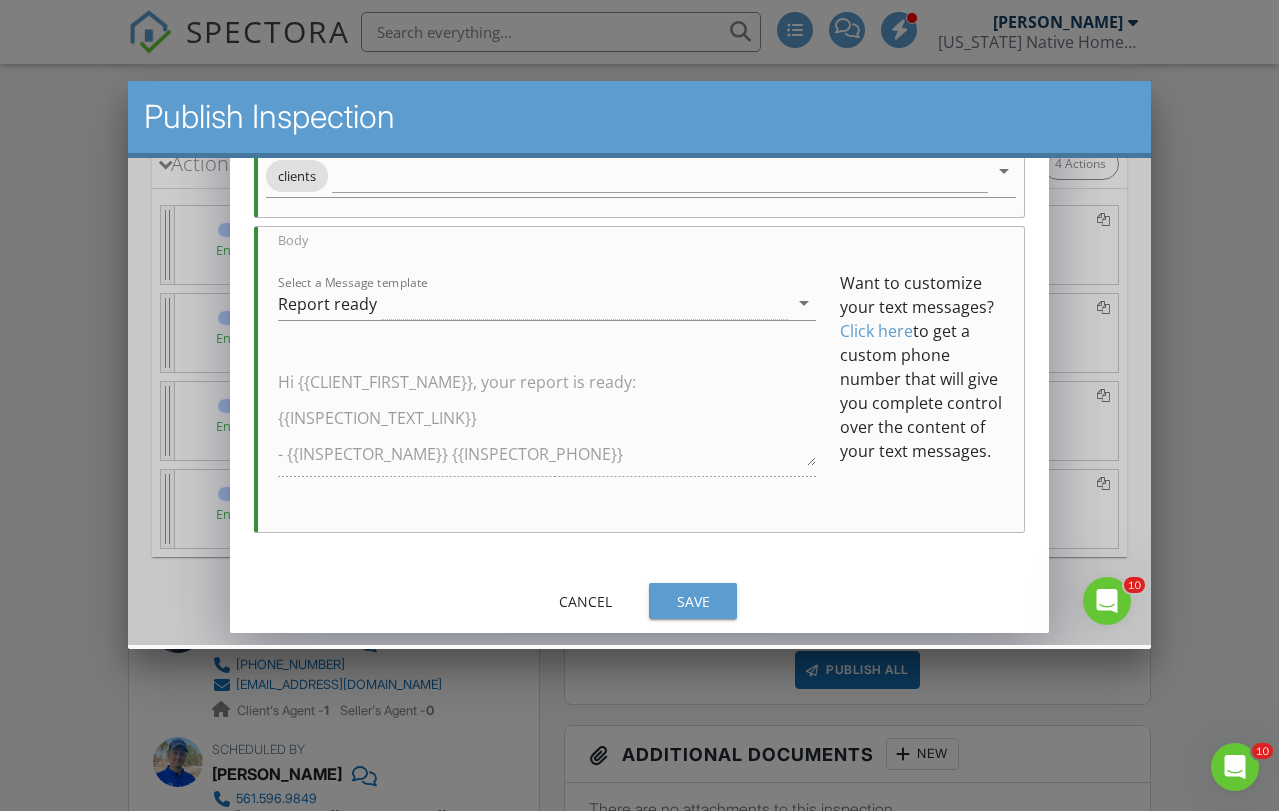 click on "edit
Choose an Event
edit
Add Rules
edit
Choose an Action
4
Add Details
0   hours arrow_drop_down   After arrow_drop_down   Report(s) Published arrow_drop_down   check_box_outline_blank Only trigger once     check_box_outline_blank Send even when notifications disabled   check_box_outline_blank Send during certain hours only     check_box_outline_blank Do not send on weekends
Without rules, this Action will happen for
EVERY  inspection!
+ Add Rule    Action Name (Optional) Send text when report(s) published   Send text arrow_drop_down
Provide details necessary to
Send text   To (type a value or select one from the list) clients arrow_drop_down                       Body   Select a Message template Report ready arrow_drop_down
Want to customize your text messages?
Click here" at bounding box center [638, 331] 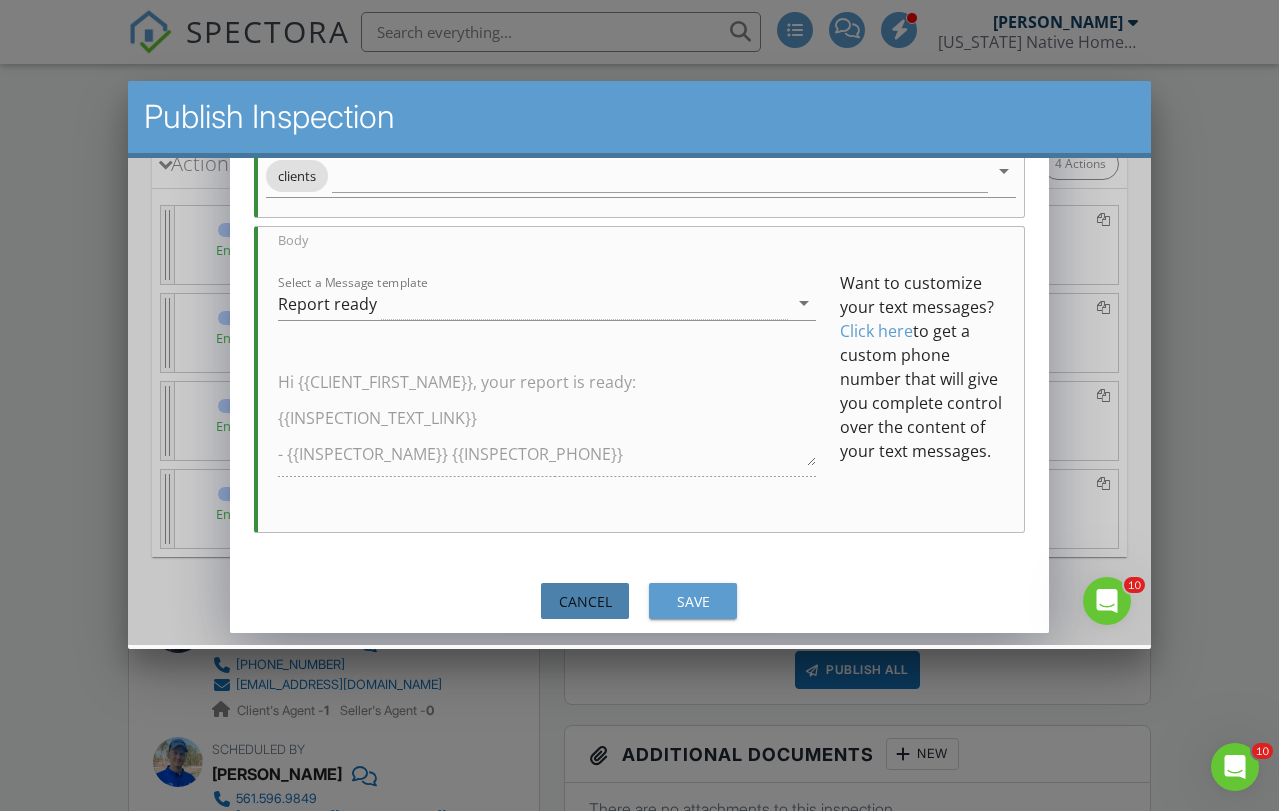 click on "Cancel" at bounding box center (584, 601) 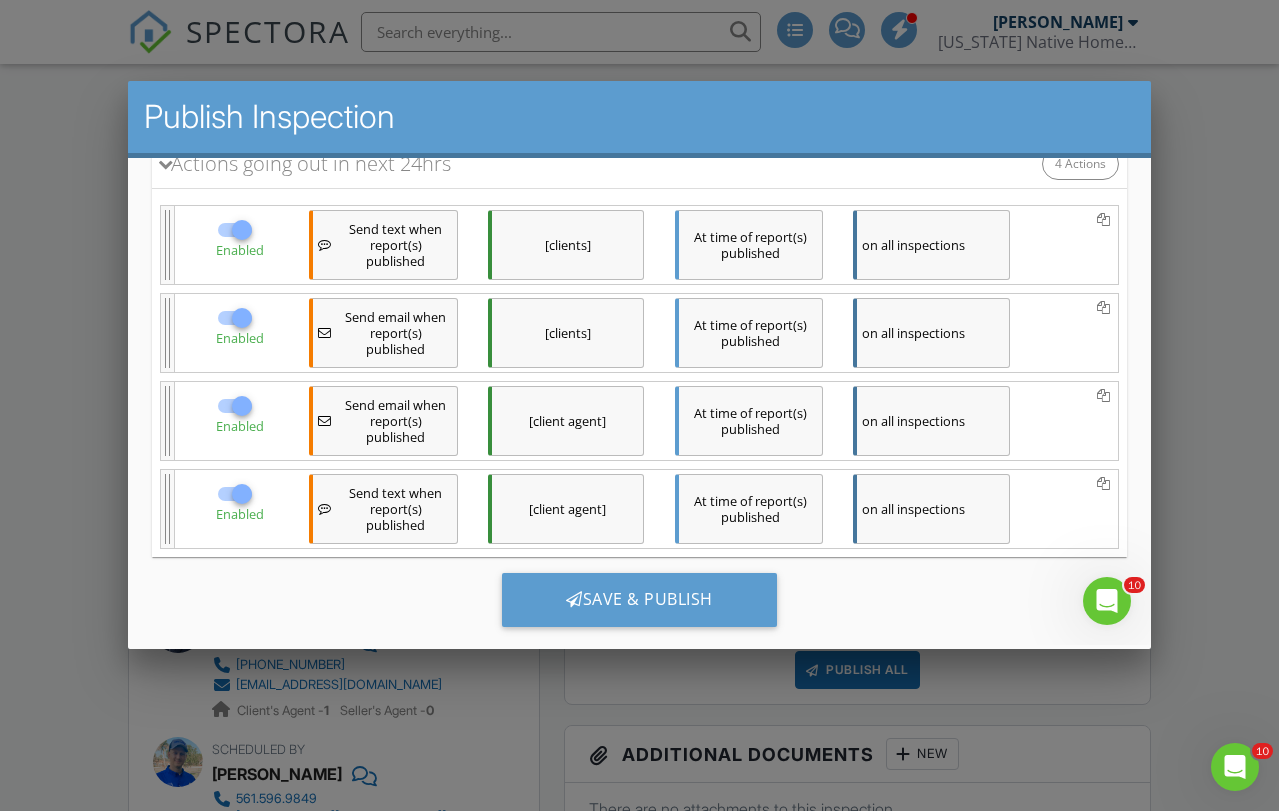 click on "on all inspections" at bounding box center [930, 421] 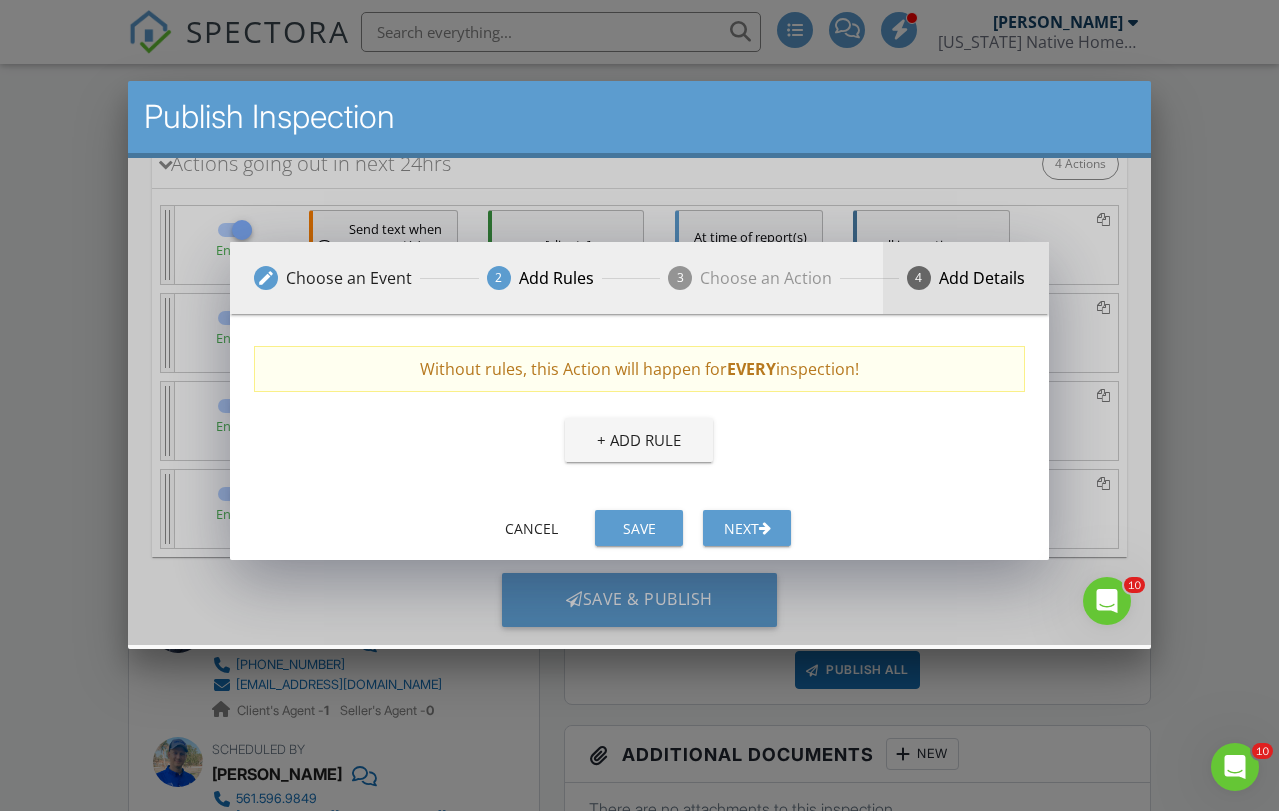 click on "Add Details" at bounding box center (981, 278) 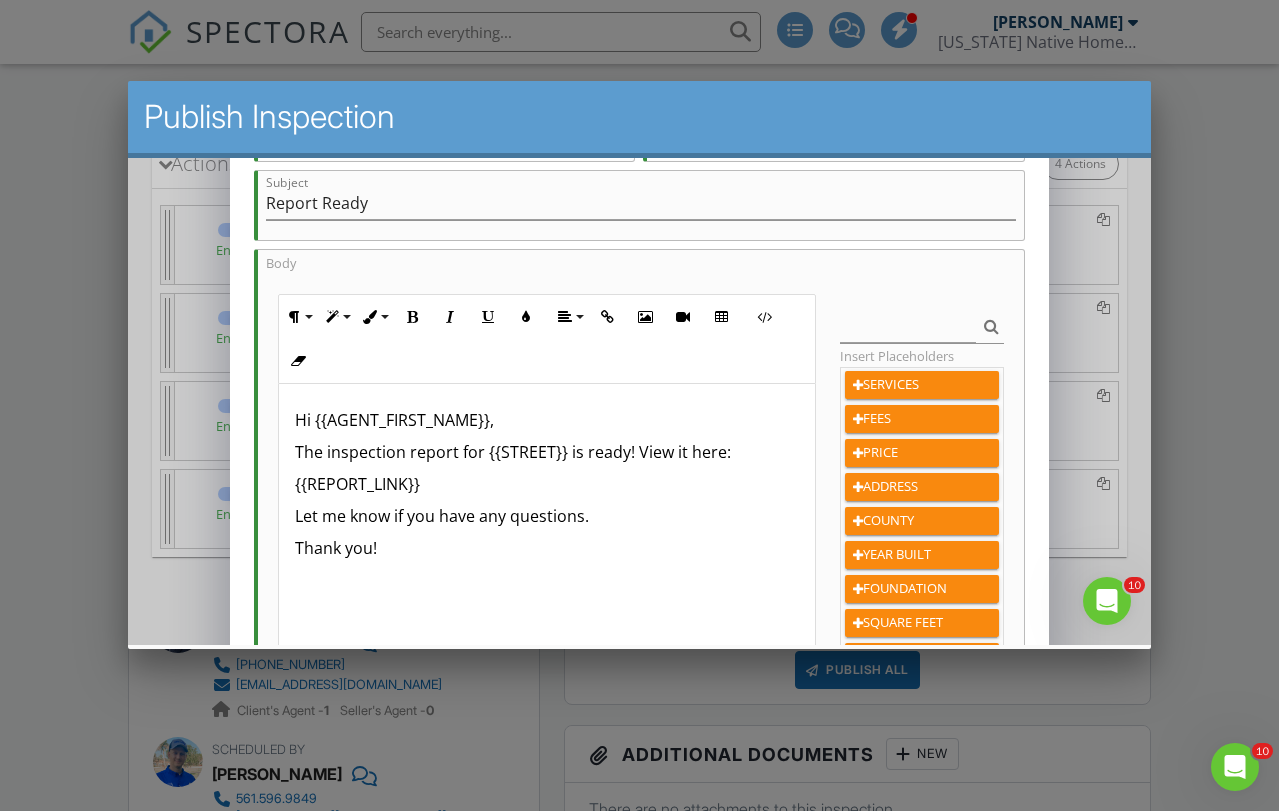 scroll, scrollTop: 284, scrollLeft: 0, axis: vertical 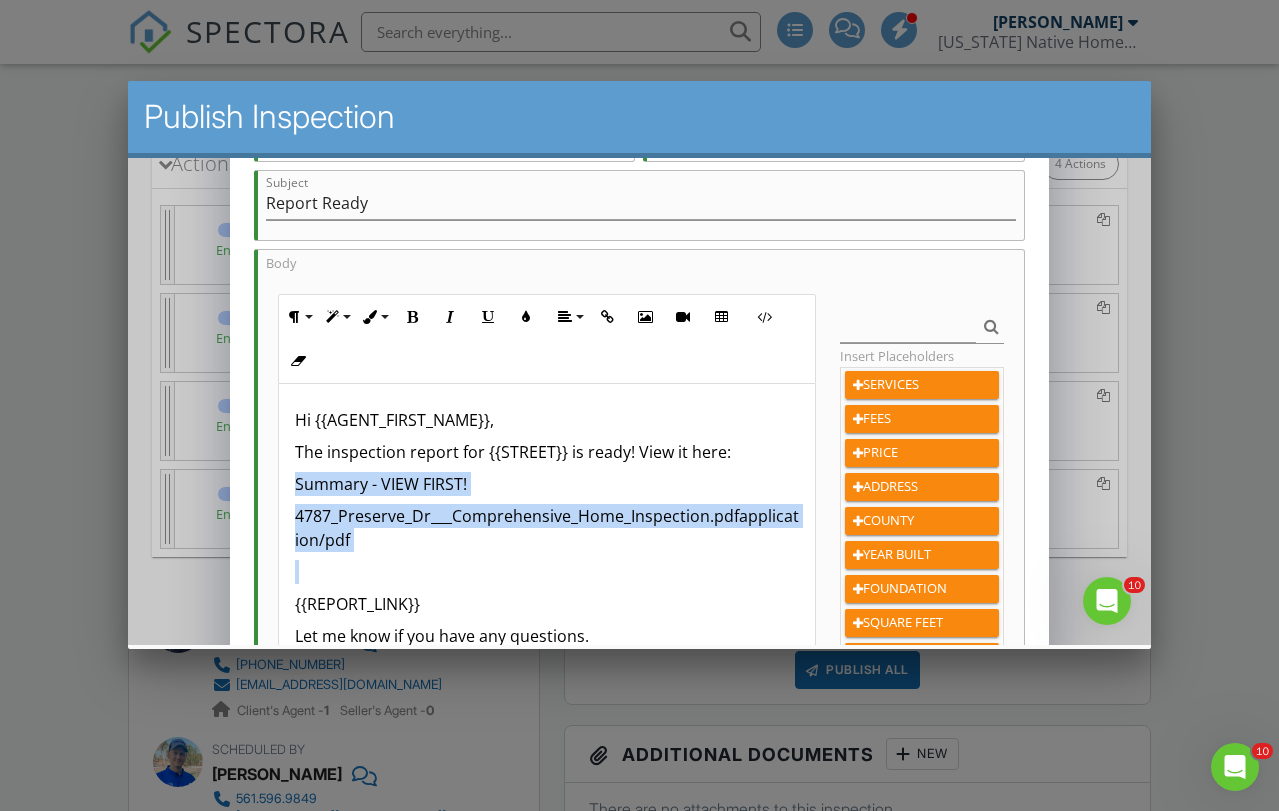drag, startPoint x: 452, startPoint y: 558, endPoint x: 281, endPoint y: 492, distance: 183.29485 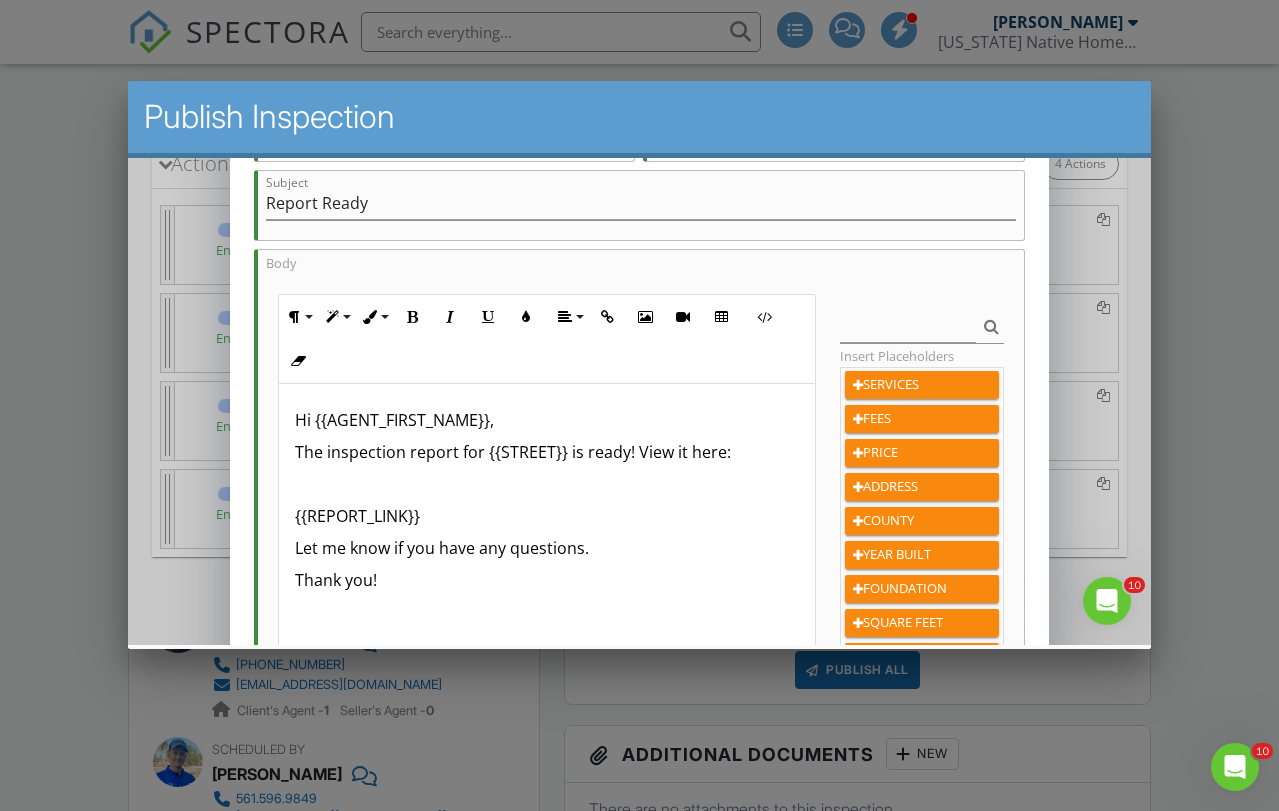 click on "edit
Choose an Event
edit
Add Rules
edit
Choose an Action
4
Add Details
0   hours arrow_drop_down   After arrow_drop_down   Report(s) Published arrow_drop_down   check_box_outline_blank Only trigger once     check_box_outline_blank Send even when notifications disabled   check_box_outline_blank Send during certain hours only     check_box_outline_blank Do not send on weekends
Without rules, this Action will happen for
EVERY  inspection!
+ Add Rule    Action Name (Optional) Send email when report(s) published   Send email arrow_drop_down
Provide details necessary to
Send email   To (type a value or select one from the list) client agent arrow_drop_down               From company arrow_drop_down           Cc (type a value or select one from the list) arrow_drop_down             arrow_drop_down" at bounding box center (638, 422) 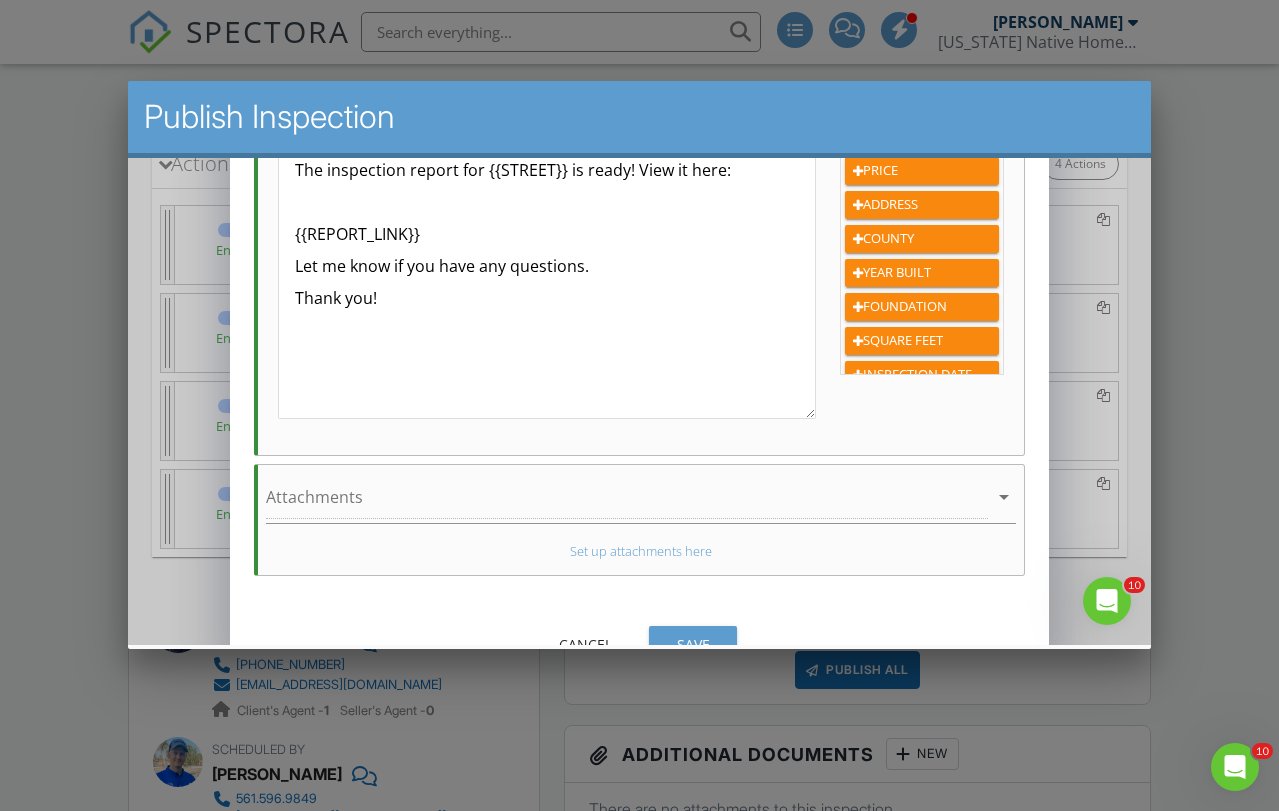 scroll, scrollTop: 609, scrollLeft: 0, axis: vertical 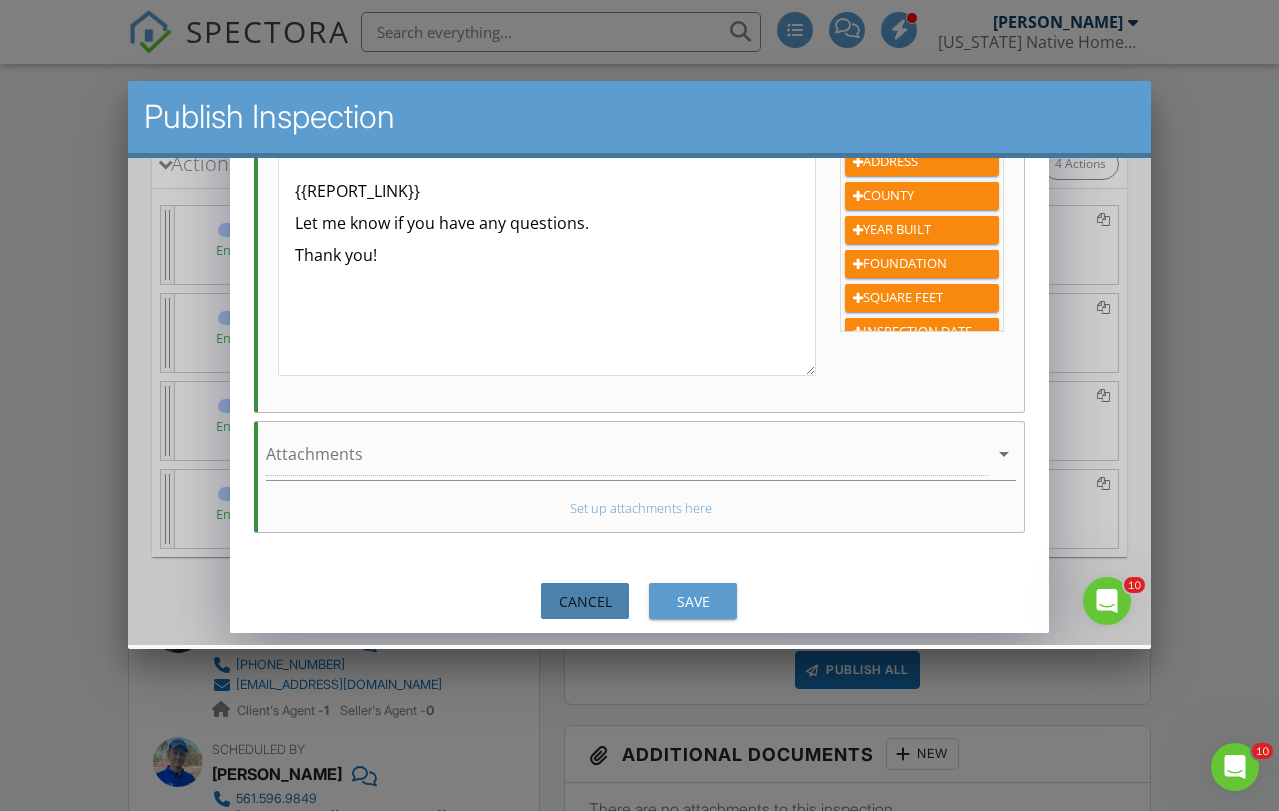 click on "Cancel" at bounding box center [584, 601] 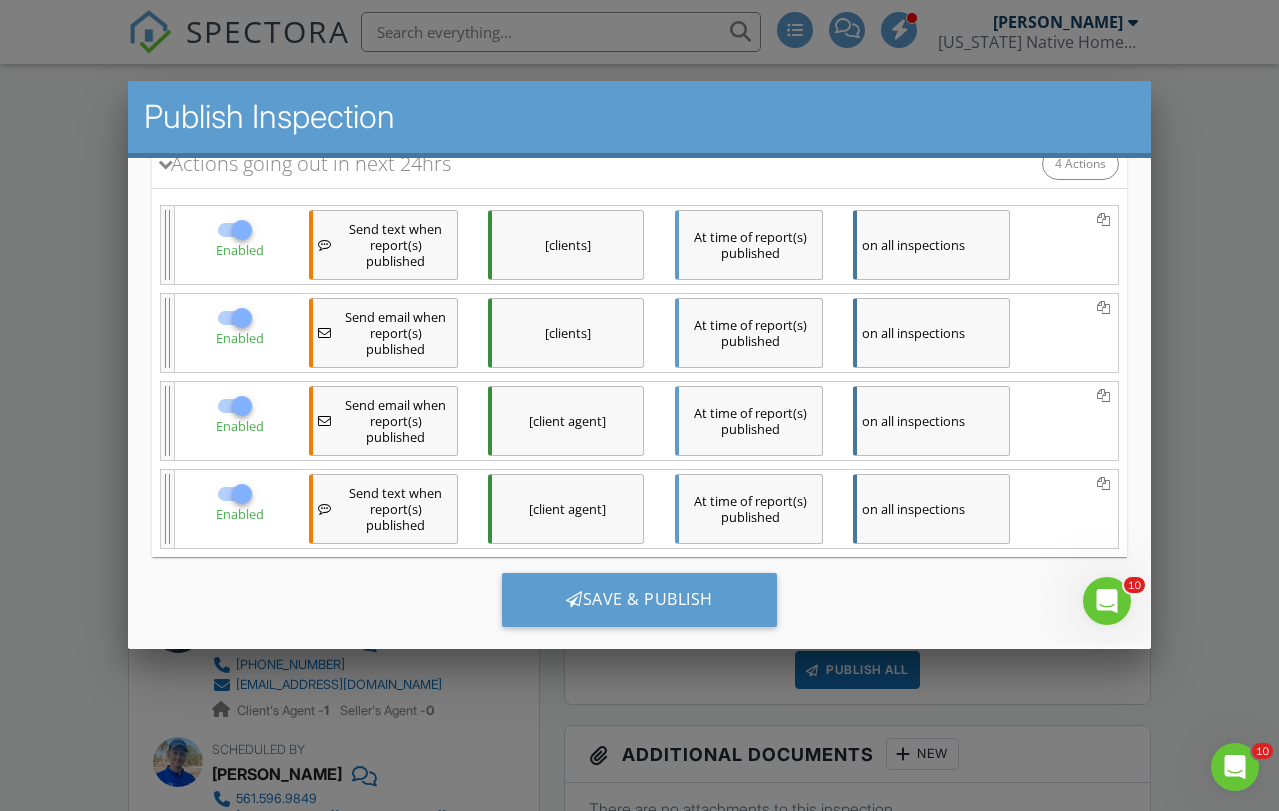 scroll, scrollTop: 565, scrollLeft: 0, axis: vertical 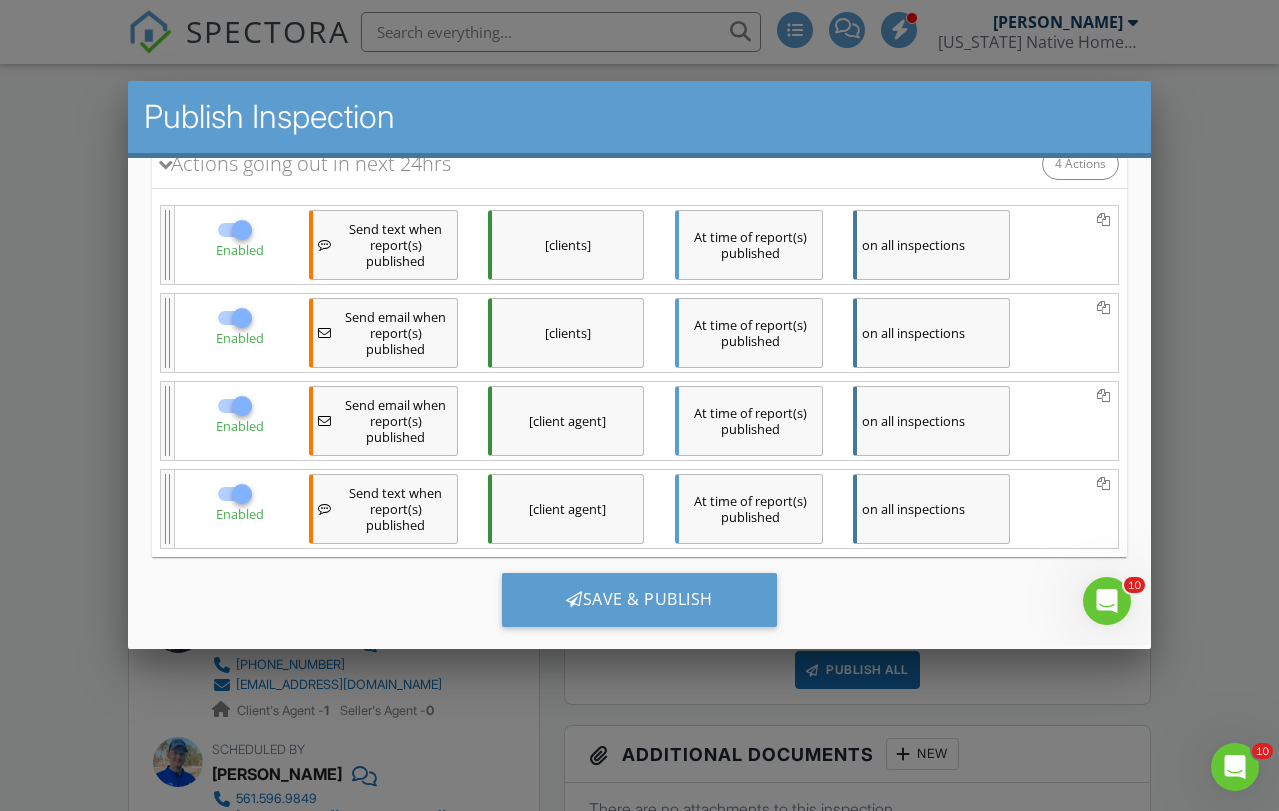 click at bounding box center (639, 407) 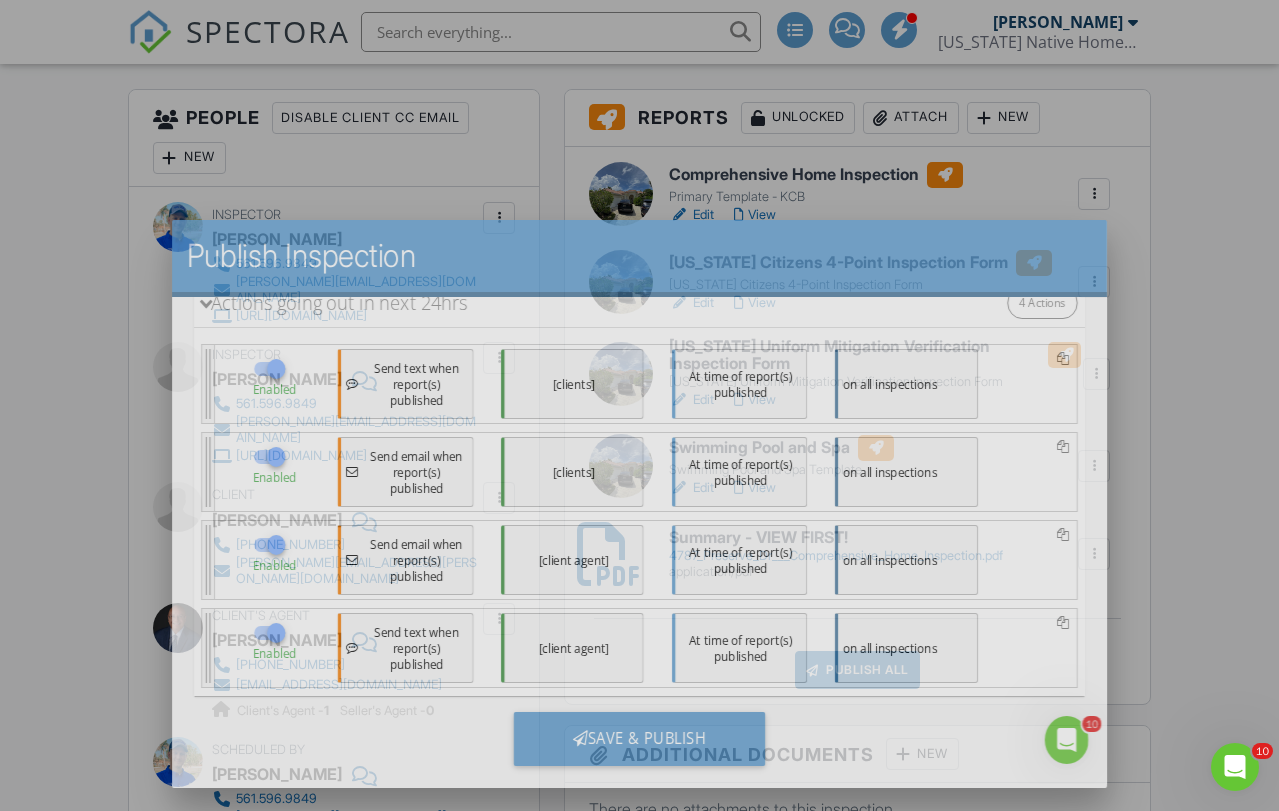 scroll, scrollTop: 0, scrollLeft: 0, axis: both 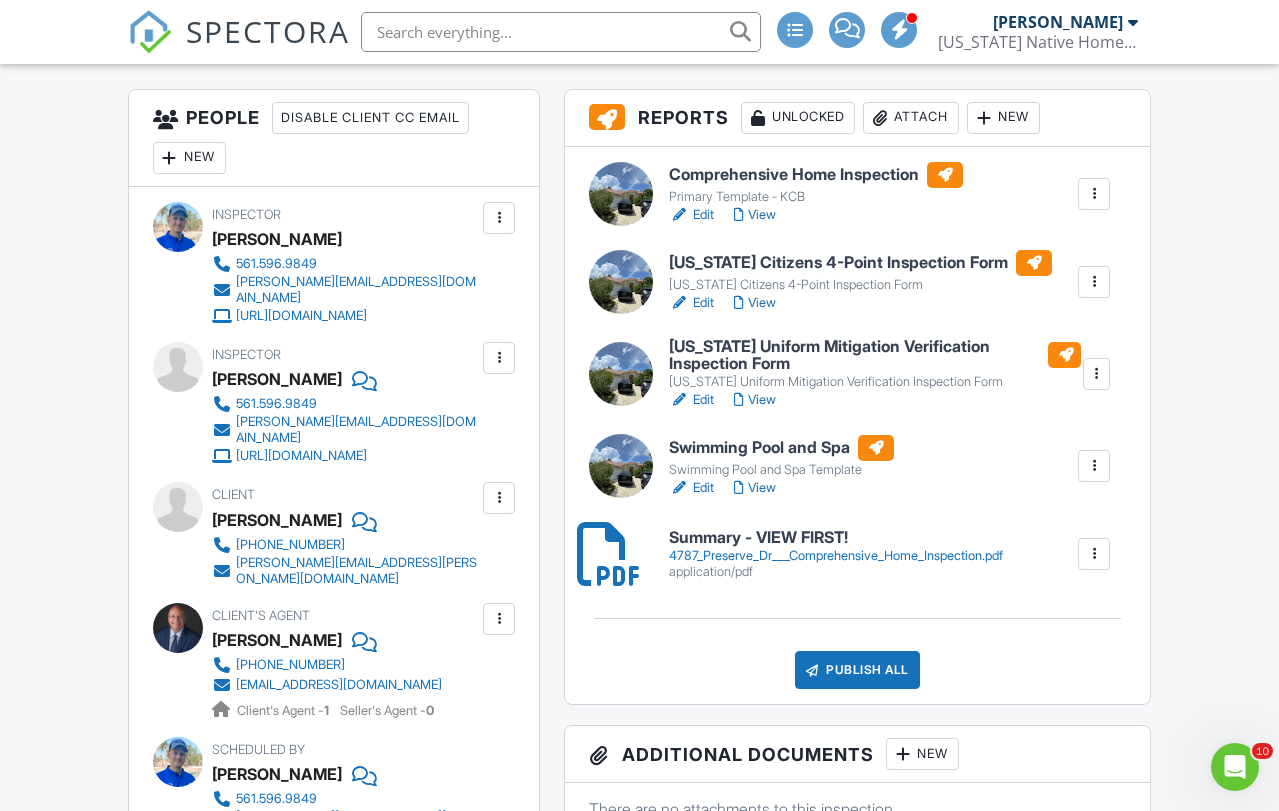 click on "Publish All" at bounding box center [857, 670] 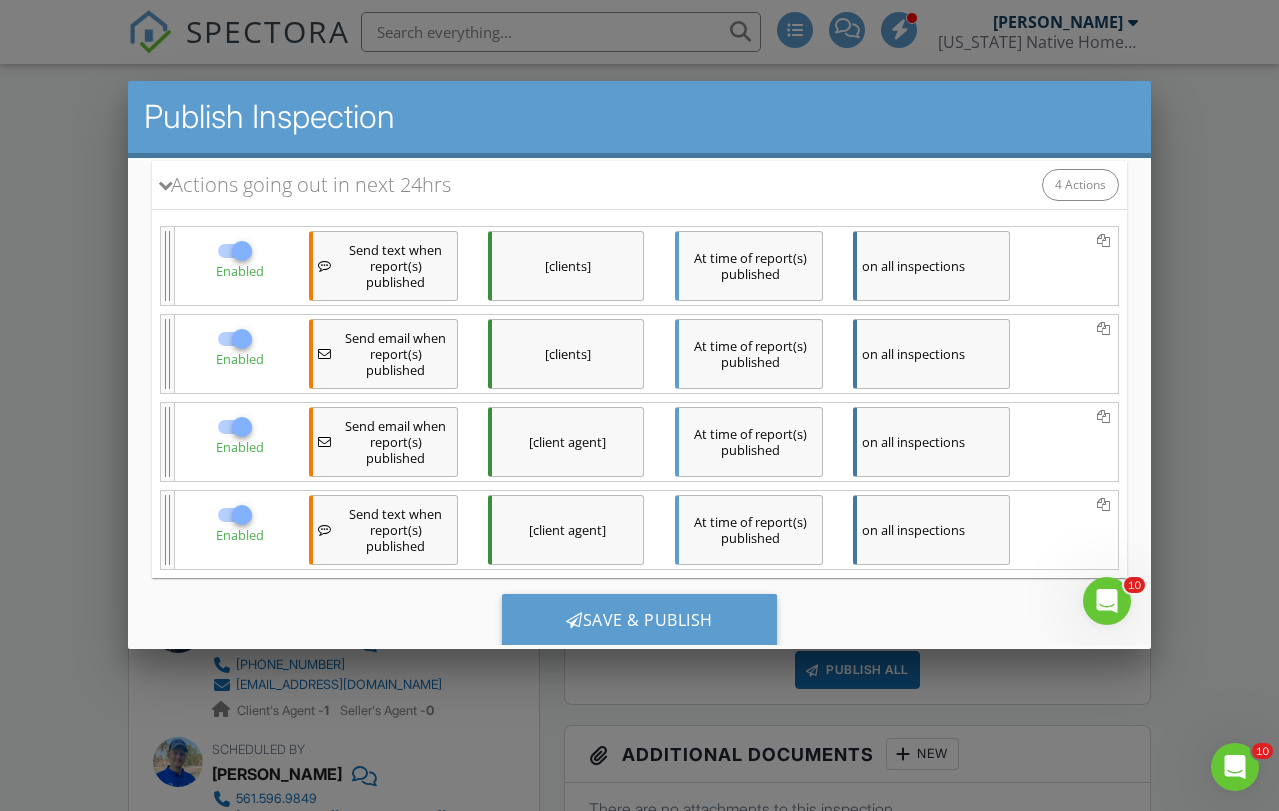 scroll, scrollTop: 378, scrollLeft: 0, axis: vertical 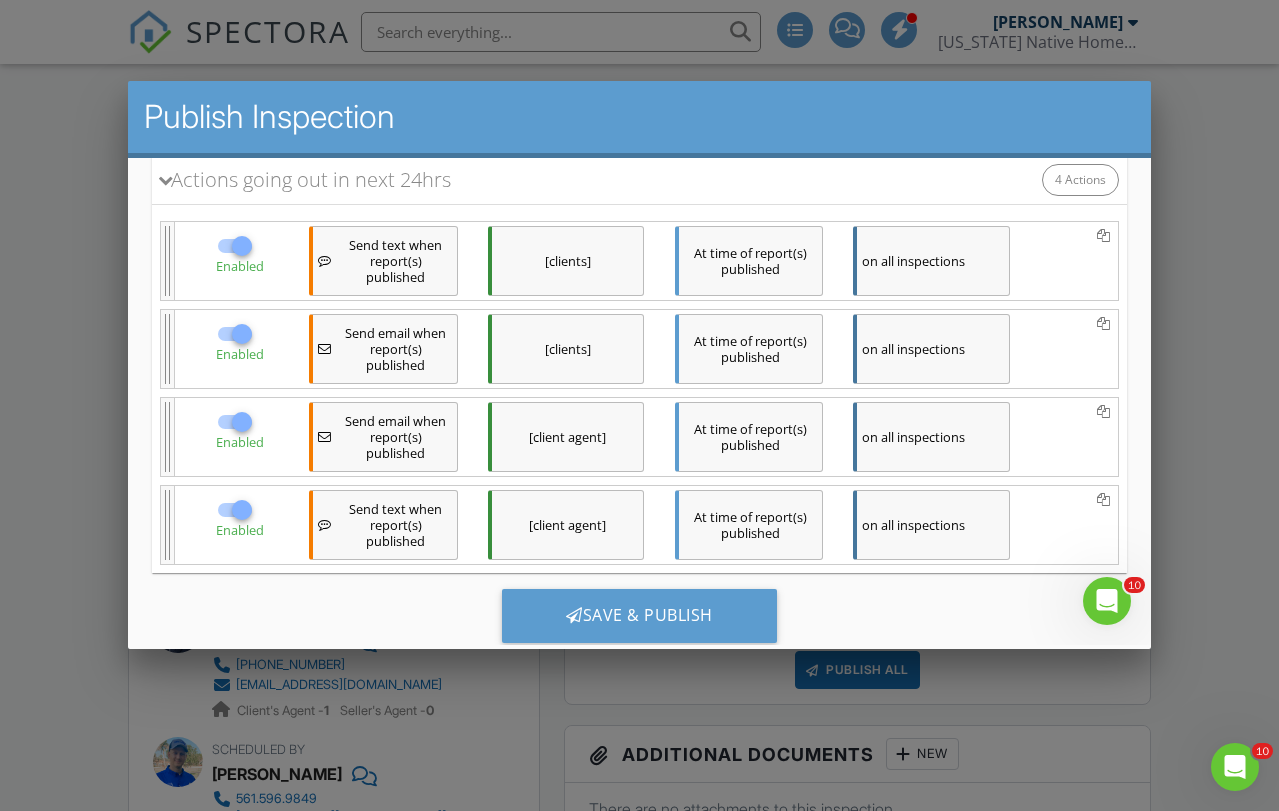 click on "on all inspections" at bounding box center (930, 349) 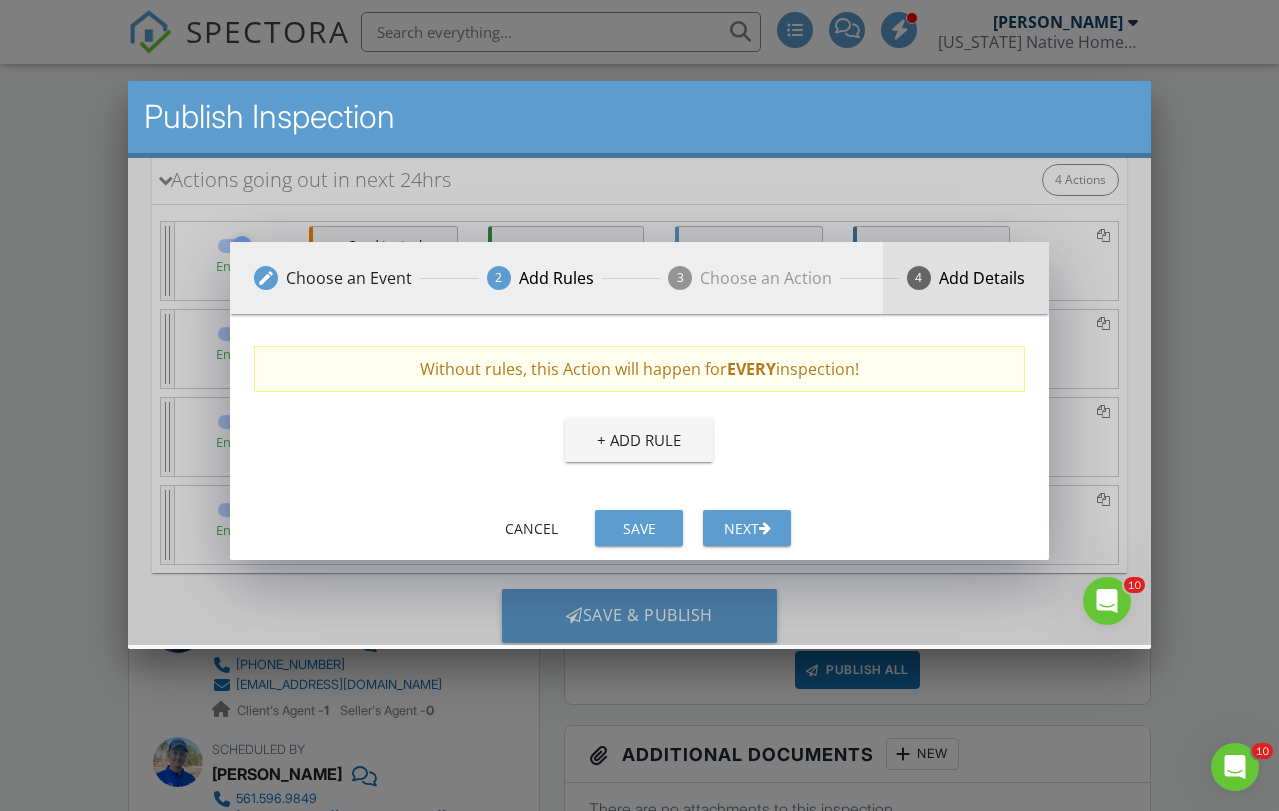 click on "Add Details" at bounding box center [981, 278] 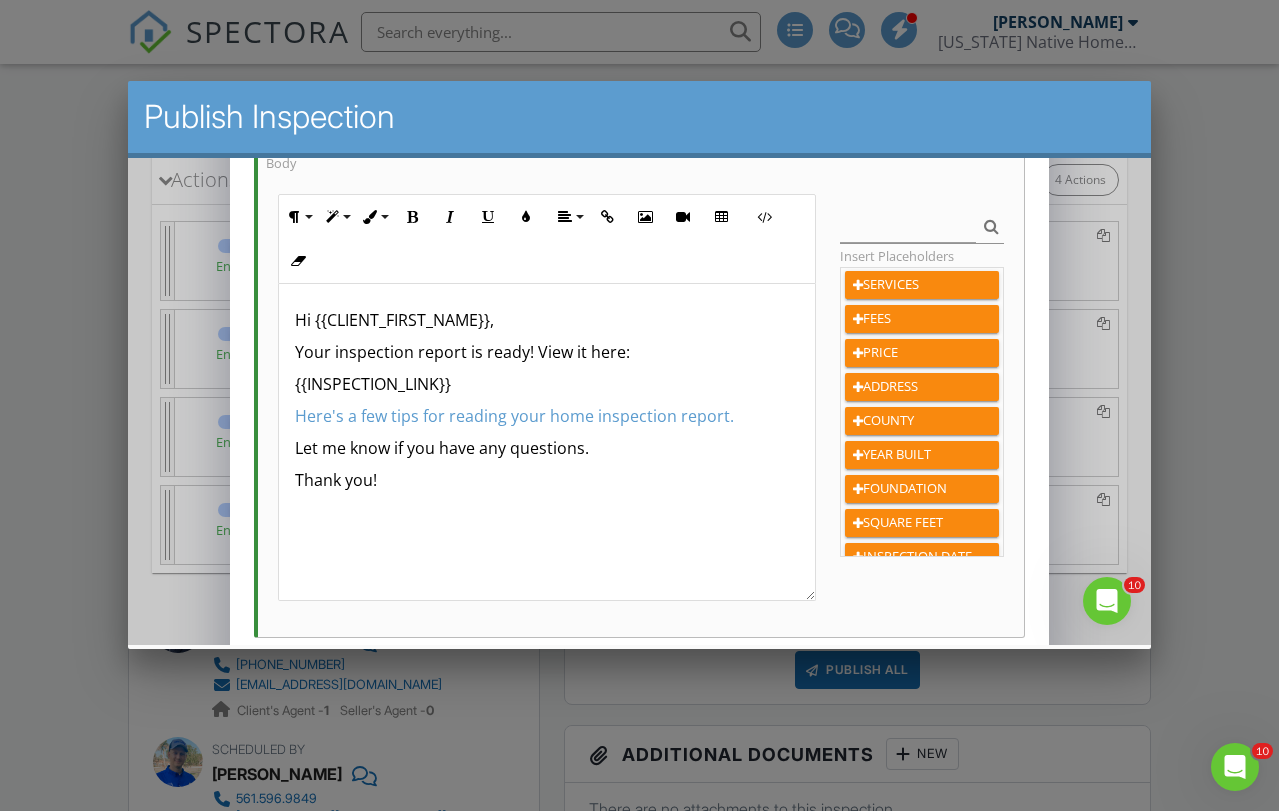 scroll, scrollTop: 394, scrollLeft: 0, axis: vertical 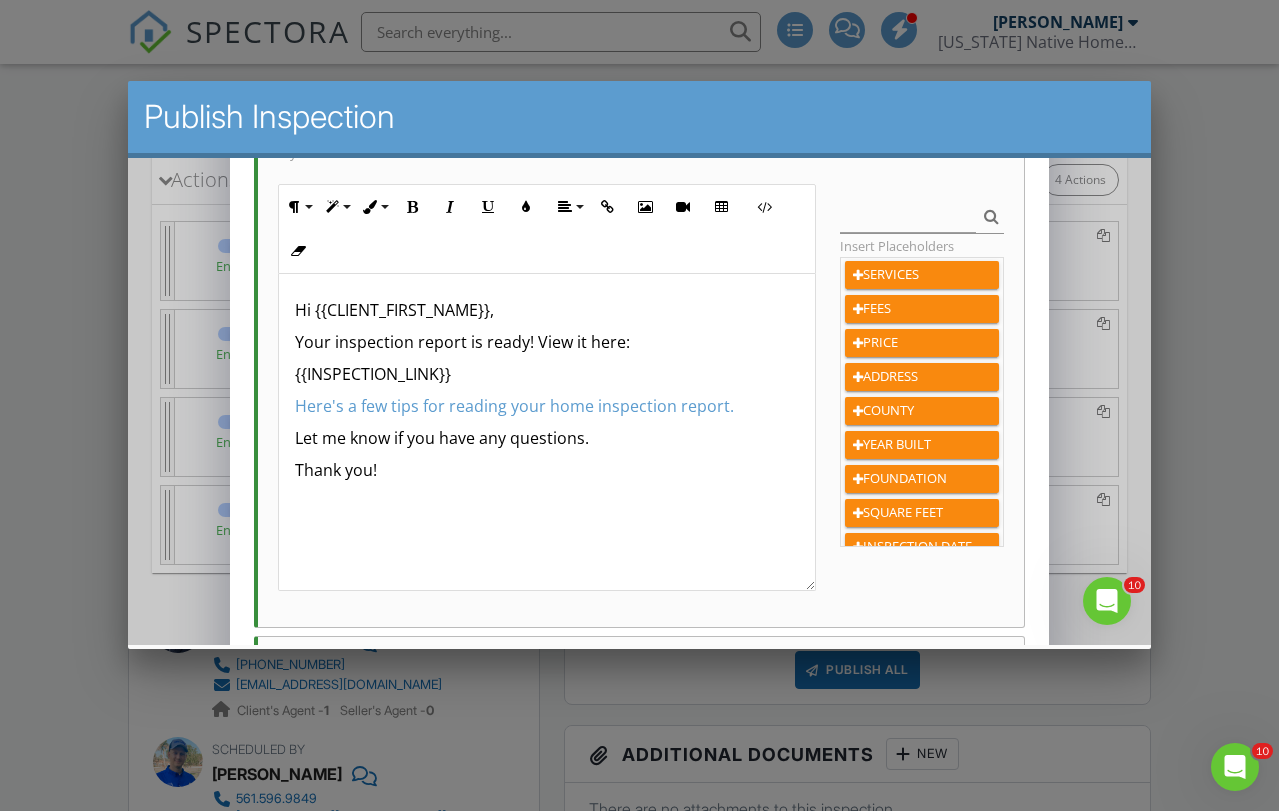 click on "Your inspection report is ready! View it here:" at bounding box center [546, 342] 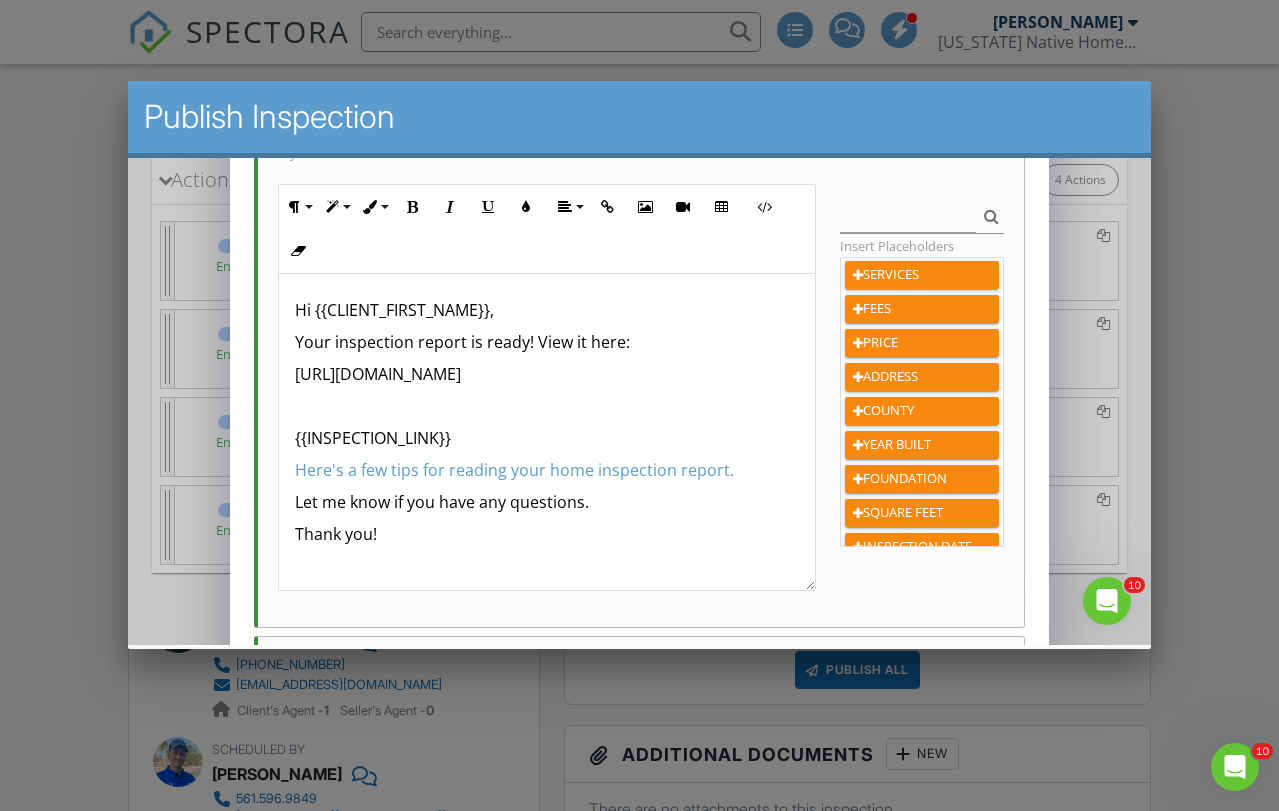 scroll, scrollTop: 609, scrollLeft: 0, axis: vertical 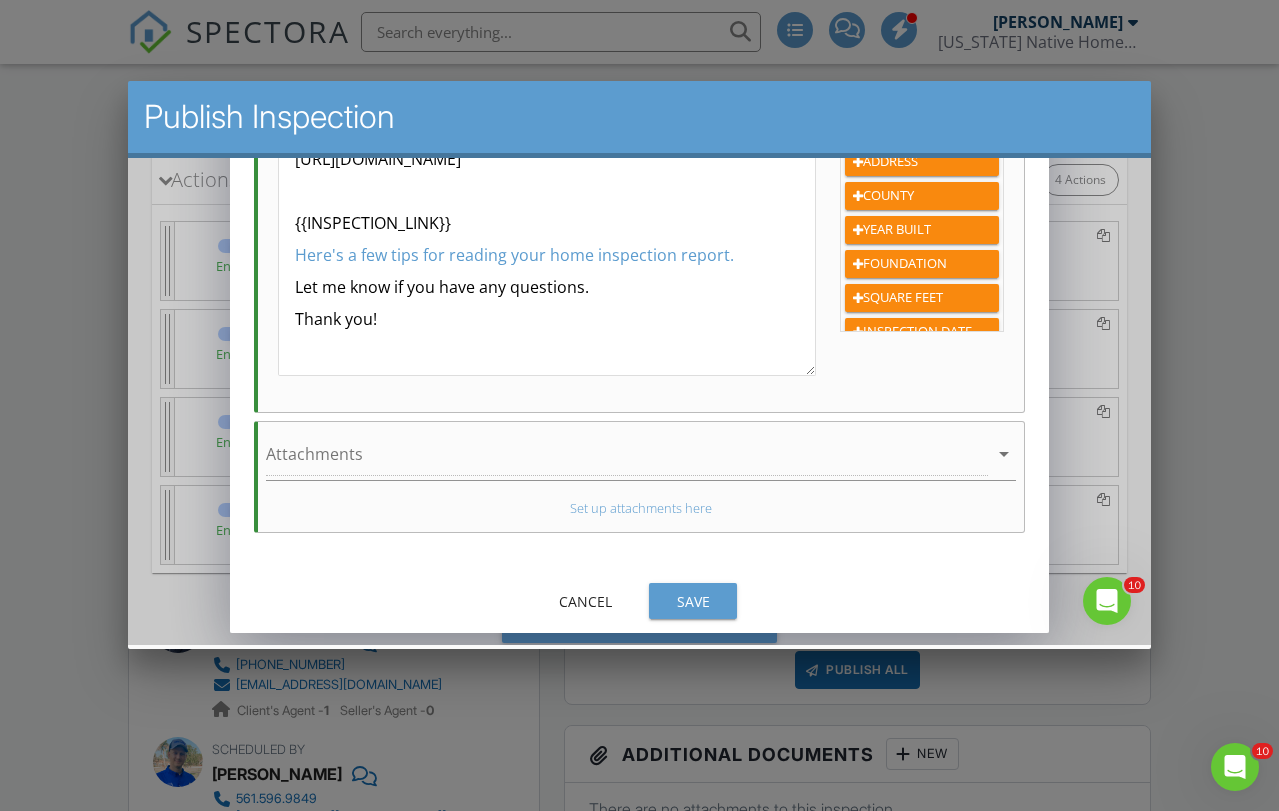 click on "Save" at bounding box center [692, 601] 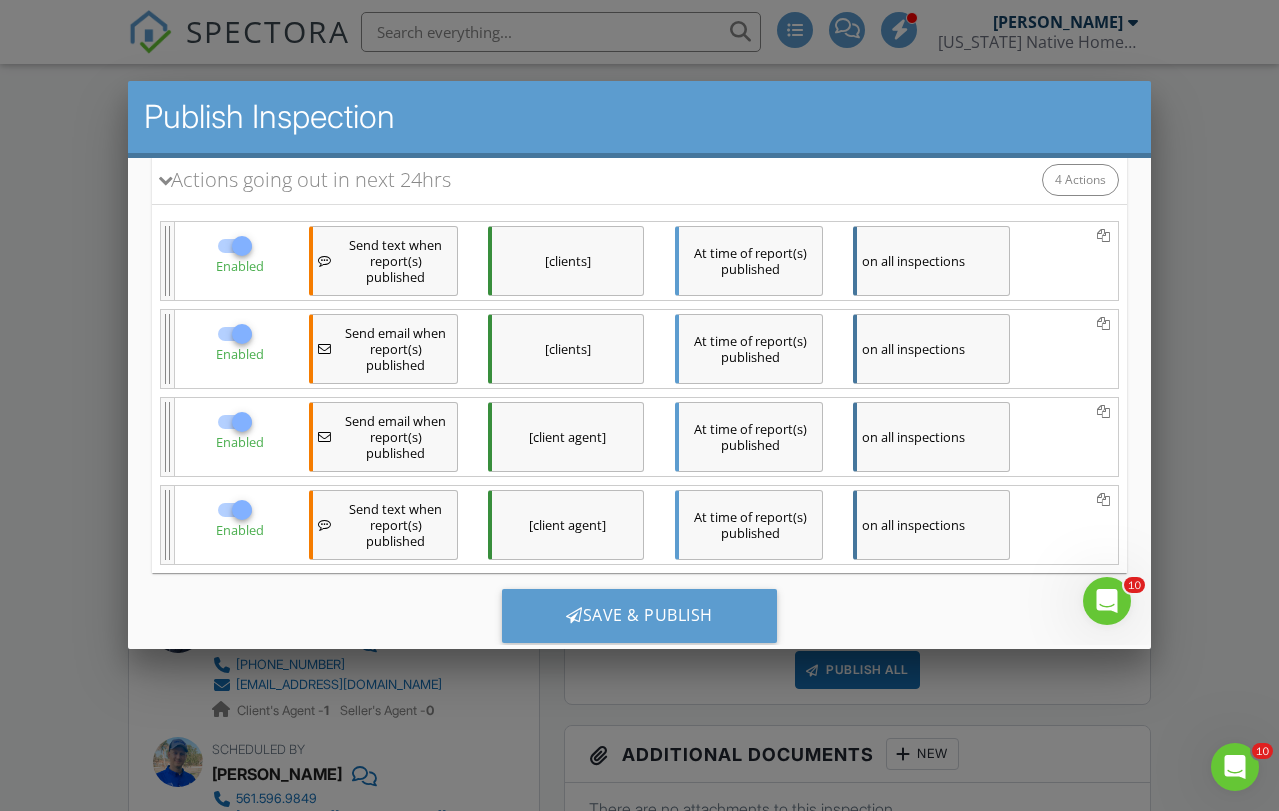 scroll, scrollTop: 565, scrollLeft: 0, axis: vertical 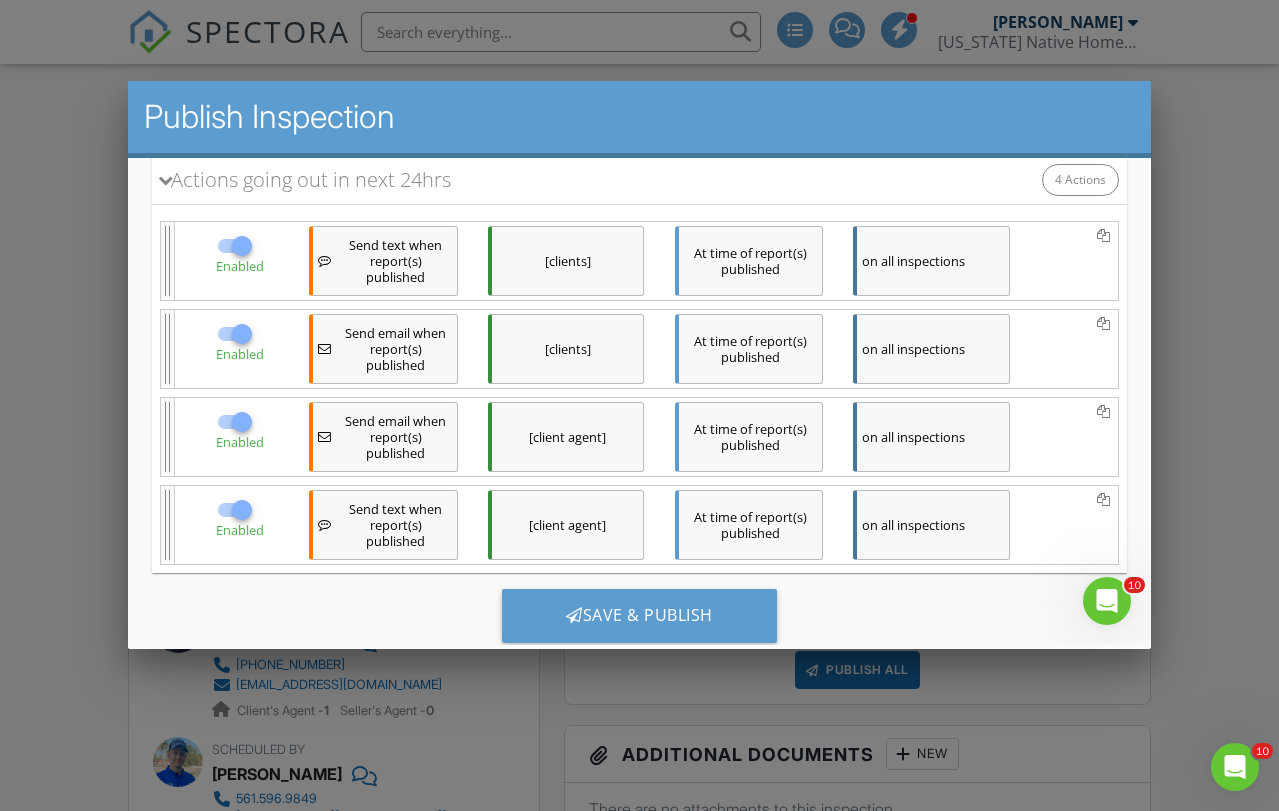 click on "on all inspections" at bounding box center [930, 437] 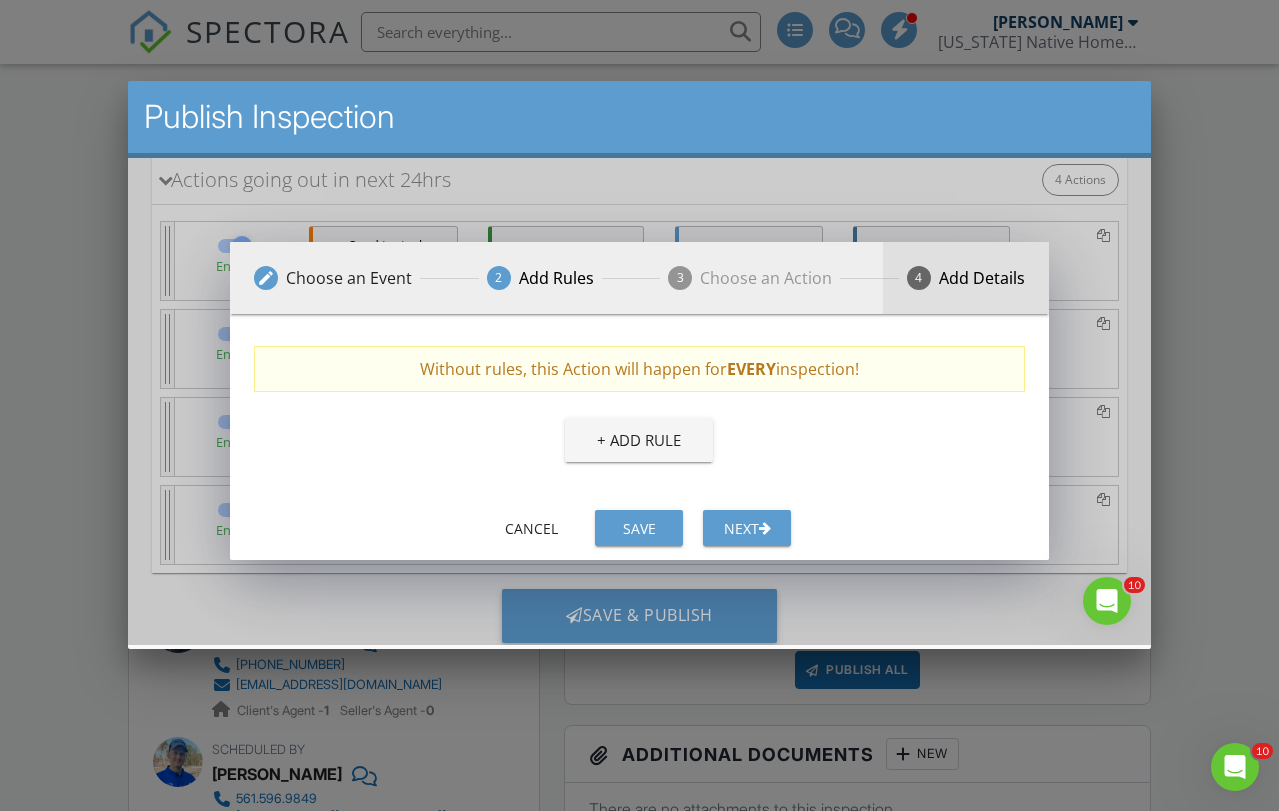 click on "Add Details" at bounding box center [981, 278] 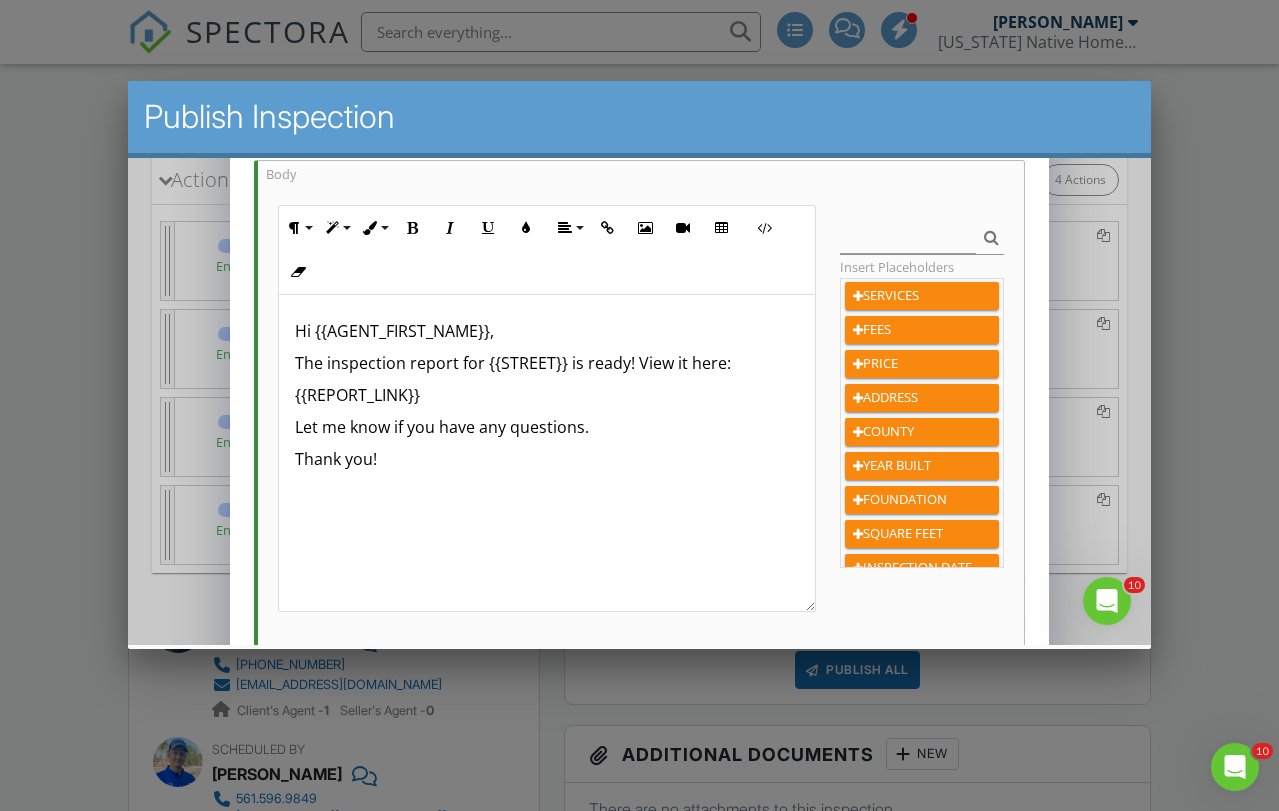 scroll, scrollTop: 377, scrollLeft: 0, axis: vertical 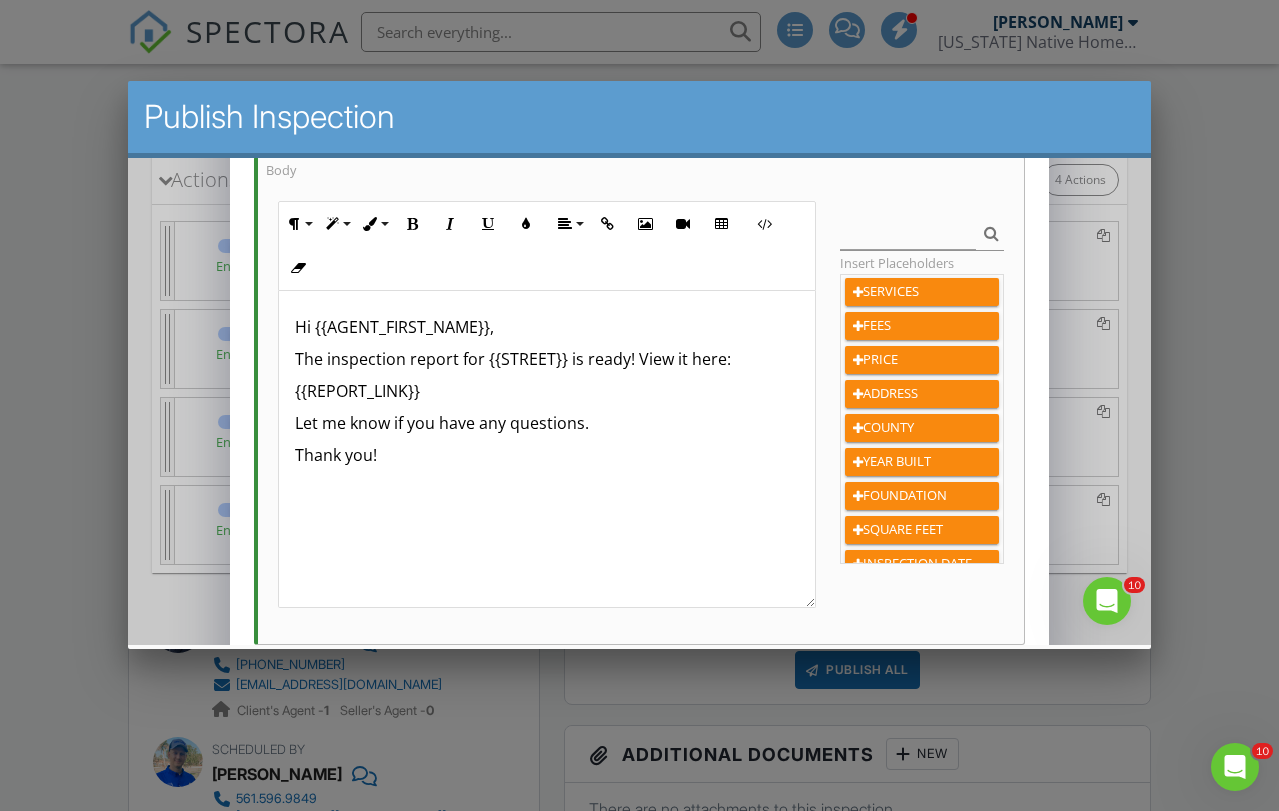 click on "The inspection report for {{STREET}} is ready! View it here:" at bounding box center (546, 359) 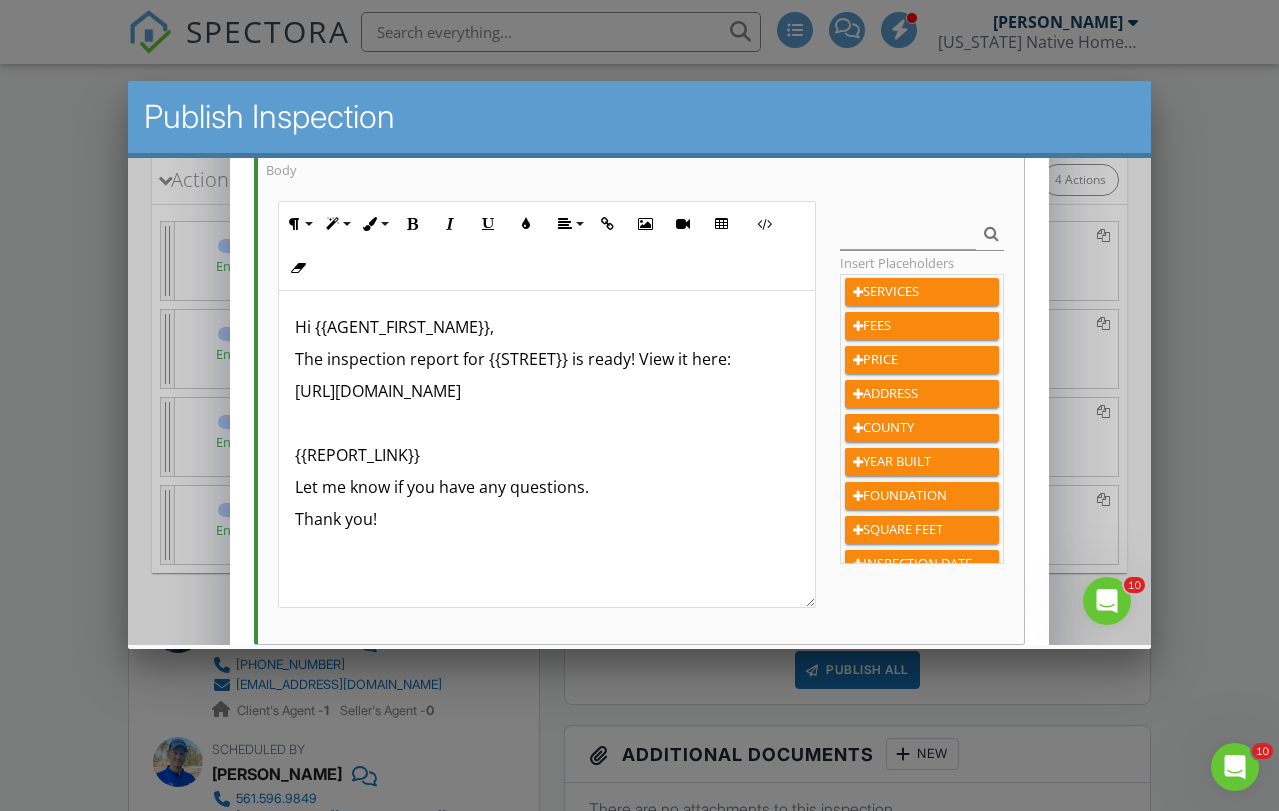 scroll, scrollTop: 609, scrollLeft: 0, axis: vertical 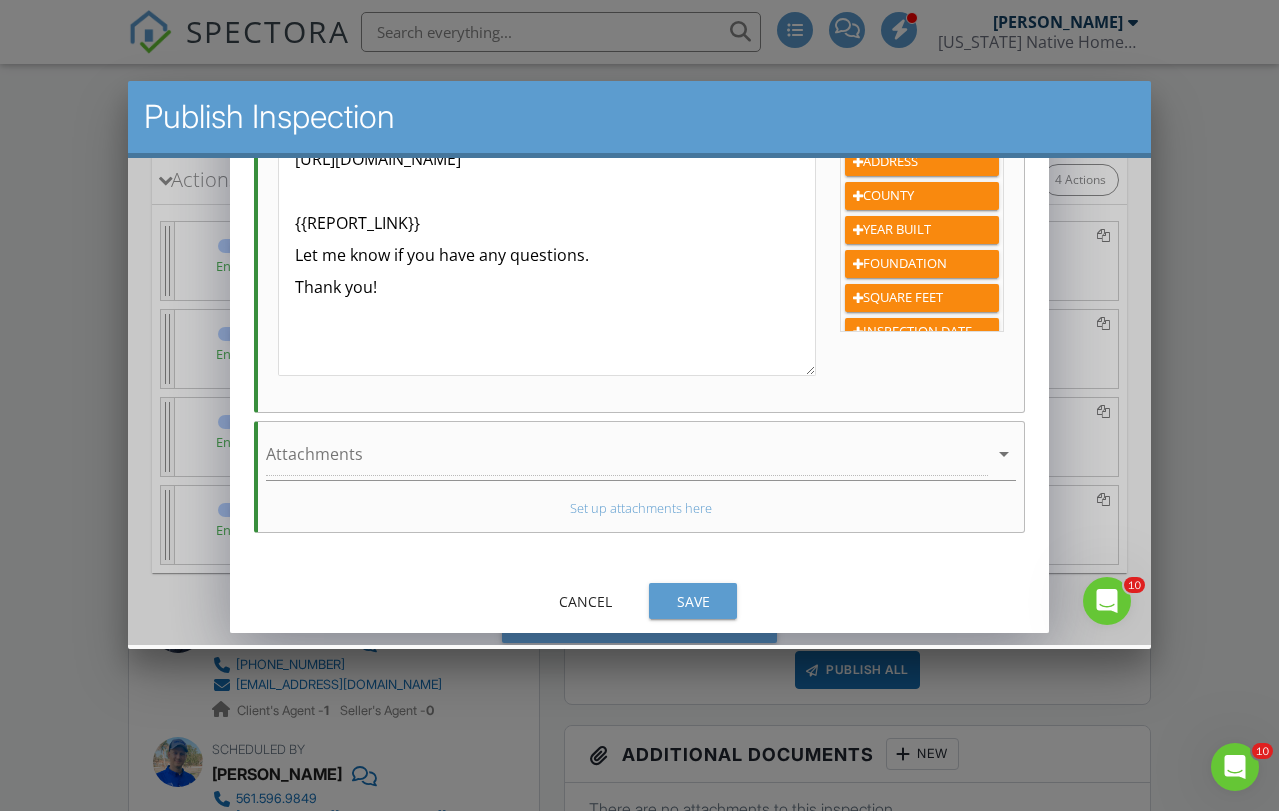click on "Save" at bounding box center [692, 601] 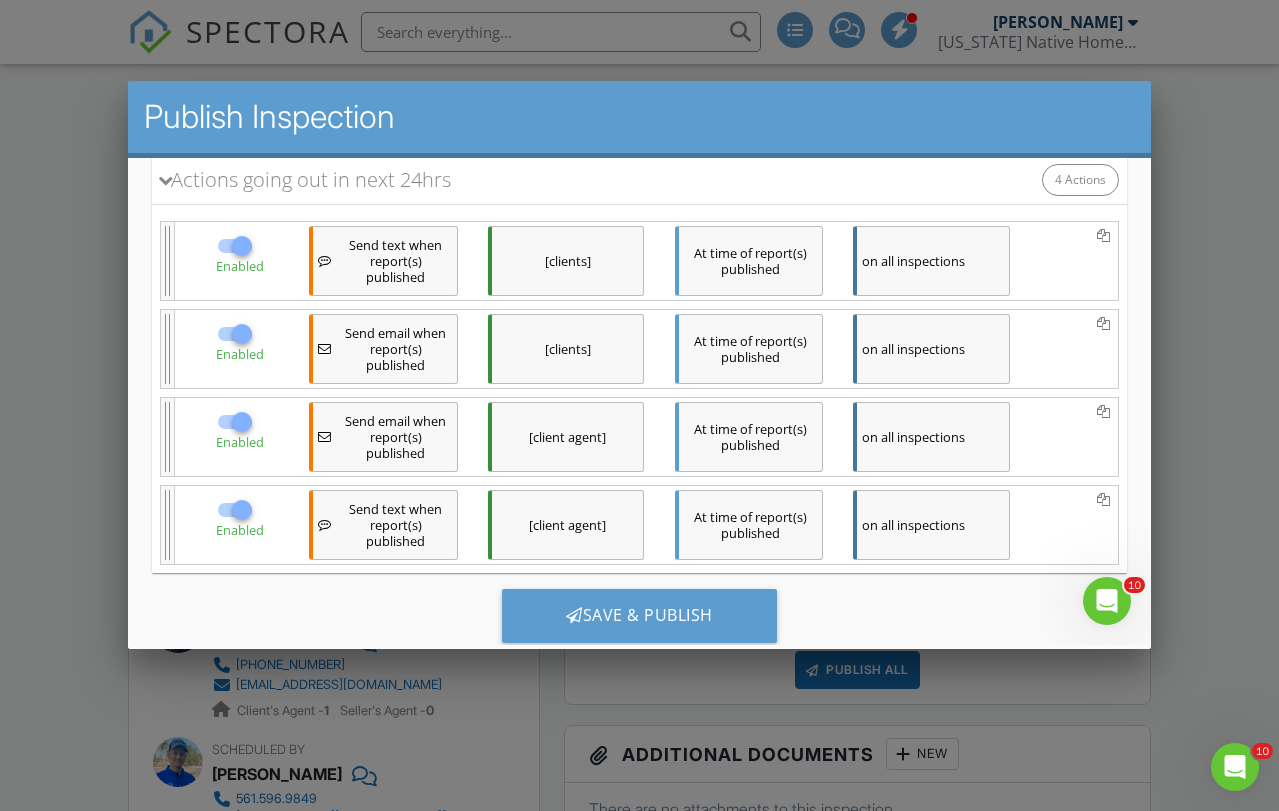 scroll, scrollTop: 565, scrollLeft: 0, axis: vertical 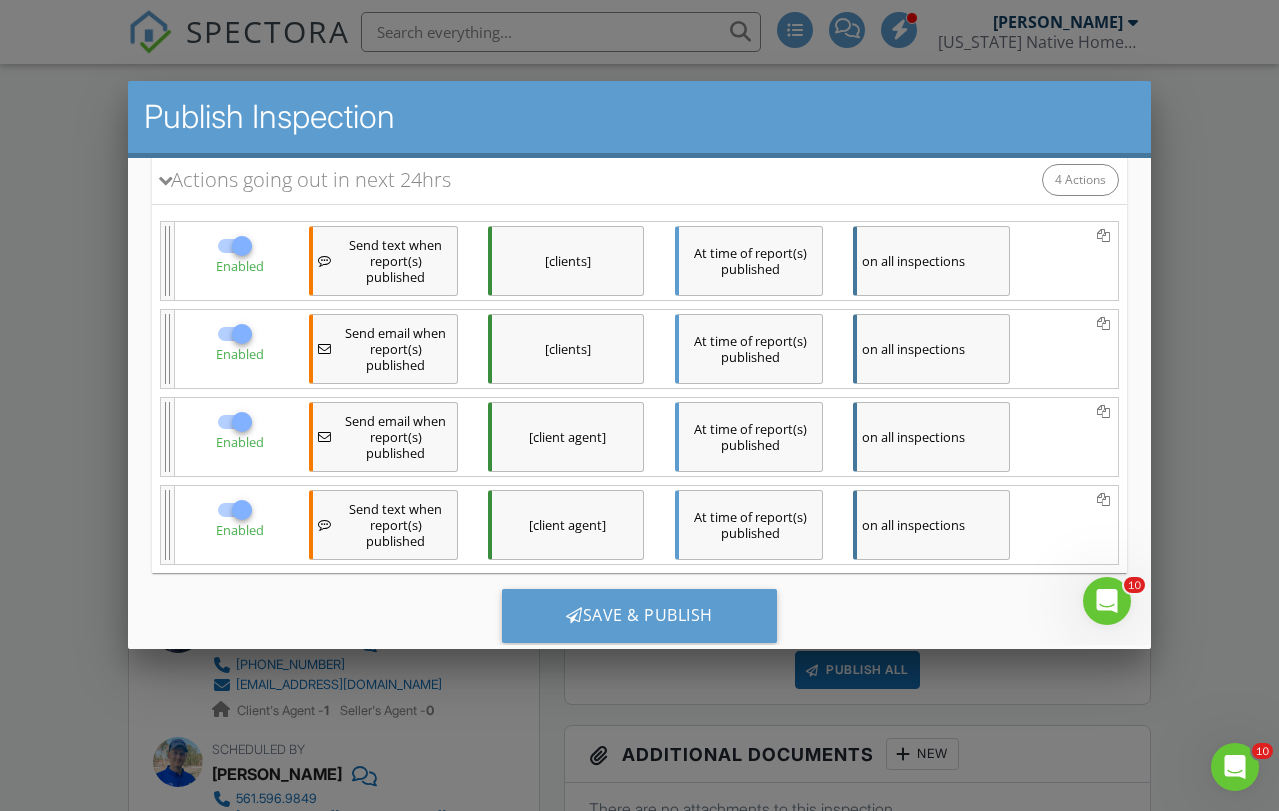 click on "Save & Publish" at bounding box center (638, 616) 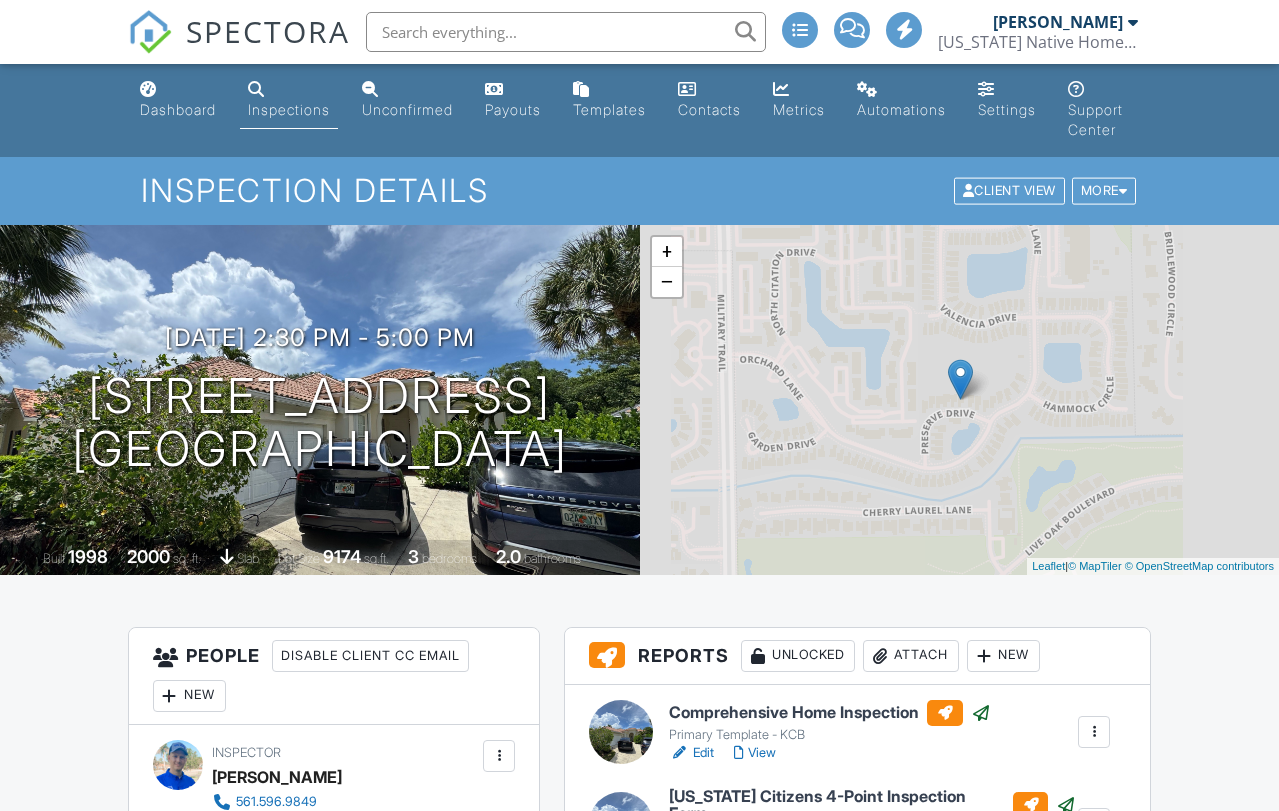 scroll, scrollTop: 0, scrollLeft: 0, axis: both 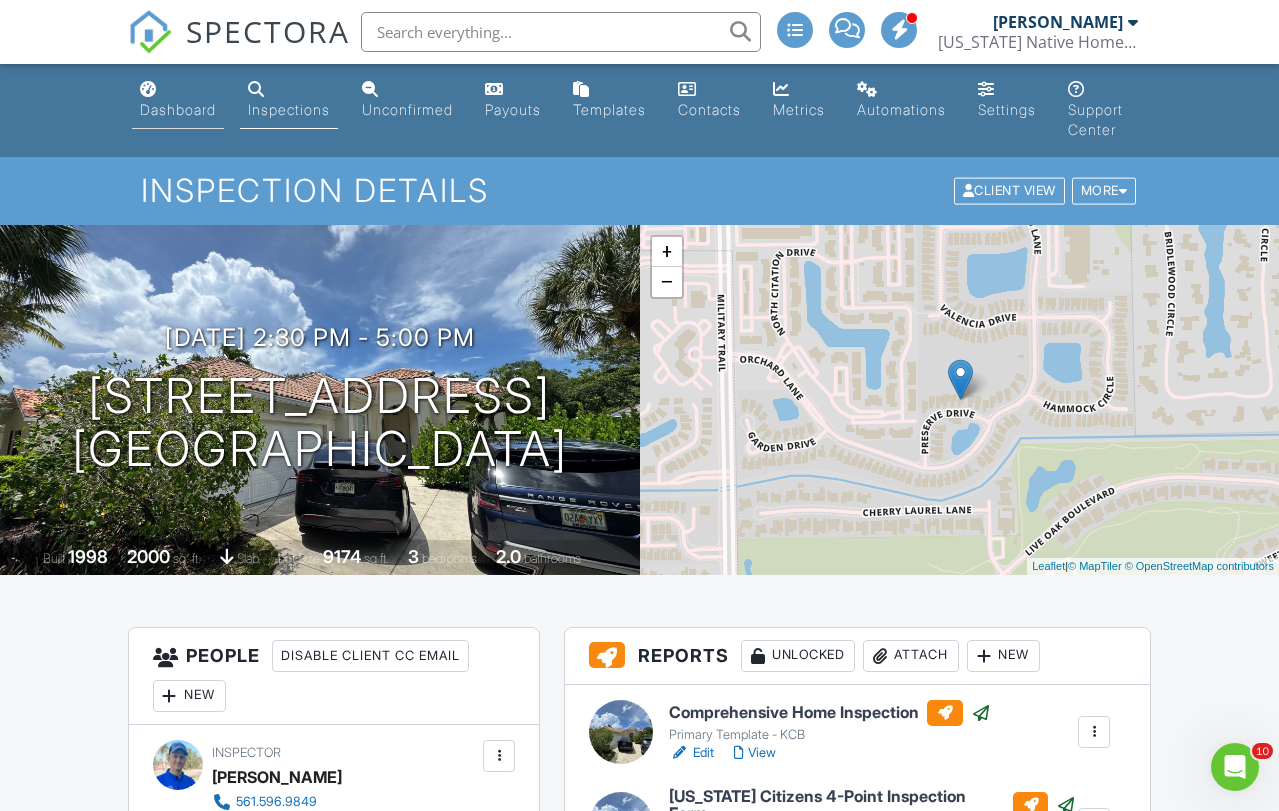 click on "Dashboard" at bounding box center [178, 109] 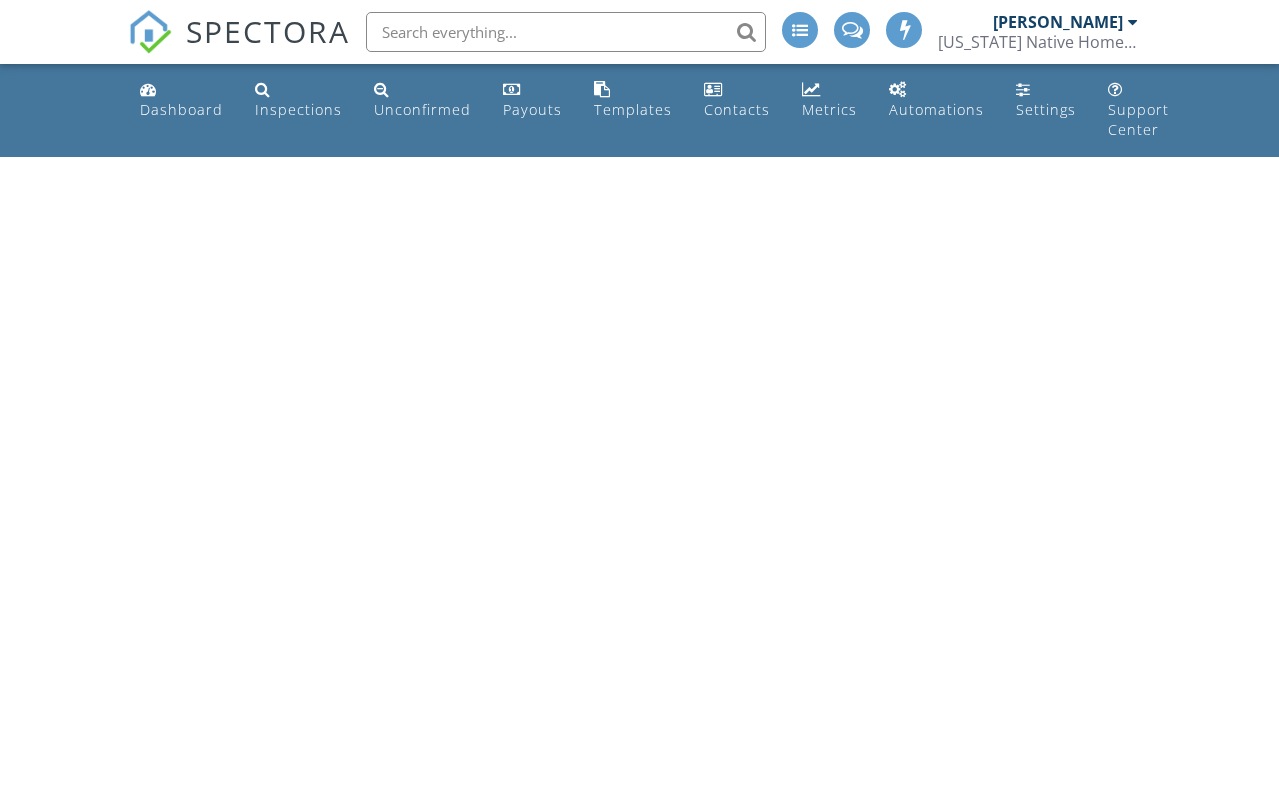 scroll, scrollTop: 0, scrollLeft: 0, axis: both 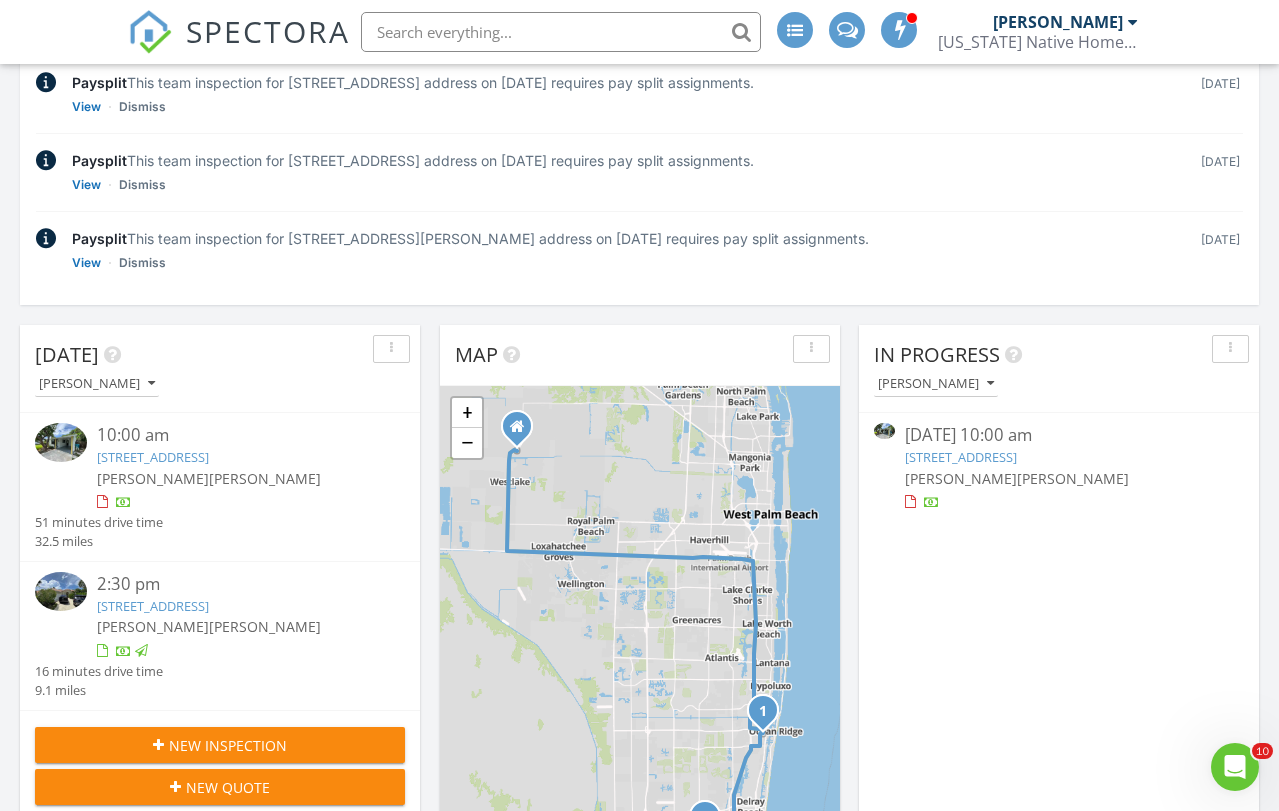 click on "[STREET_ADDRESS]" at bounding box center (961, 457) 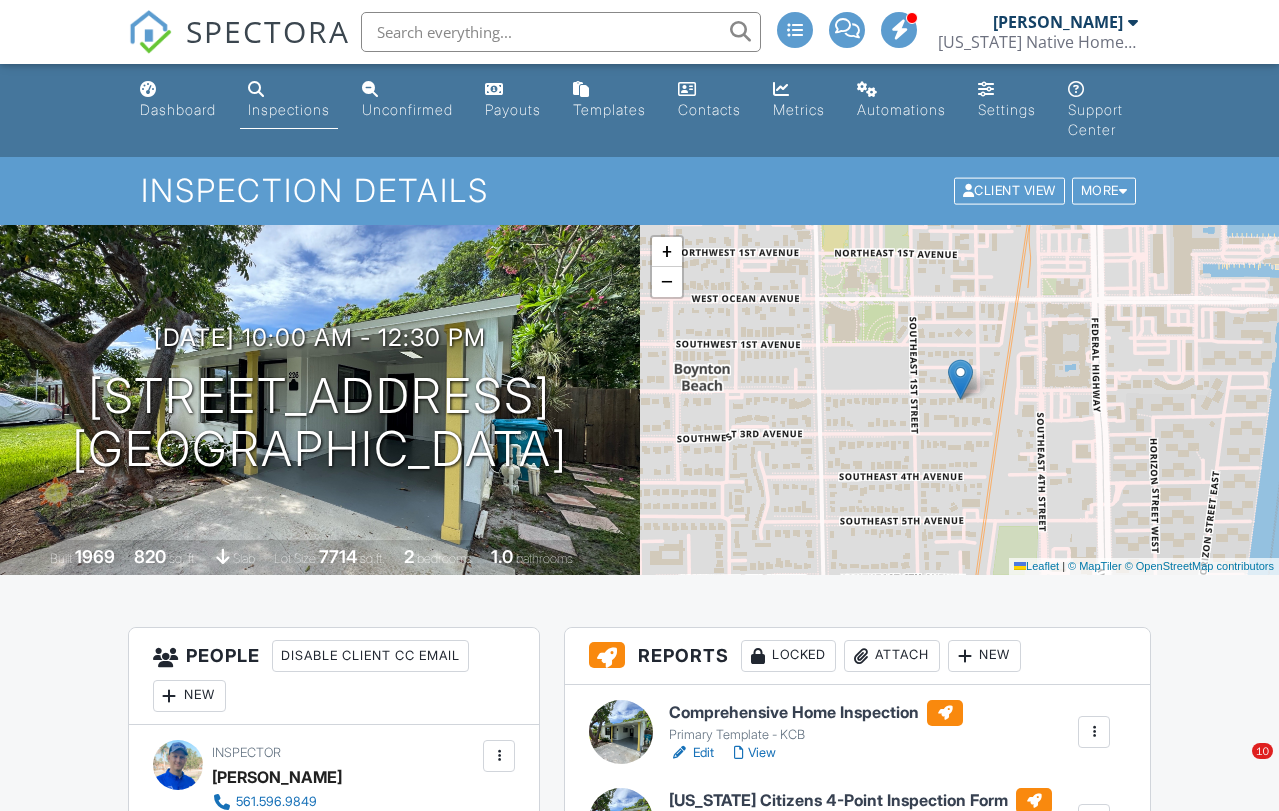 scroll, scrollTop: 0, scrollLeft: 0, axis: both 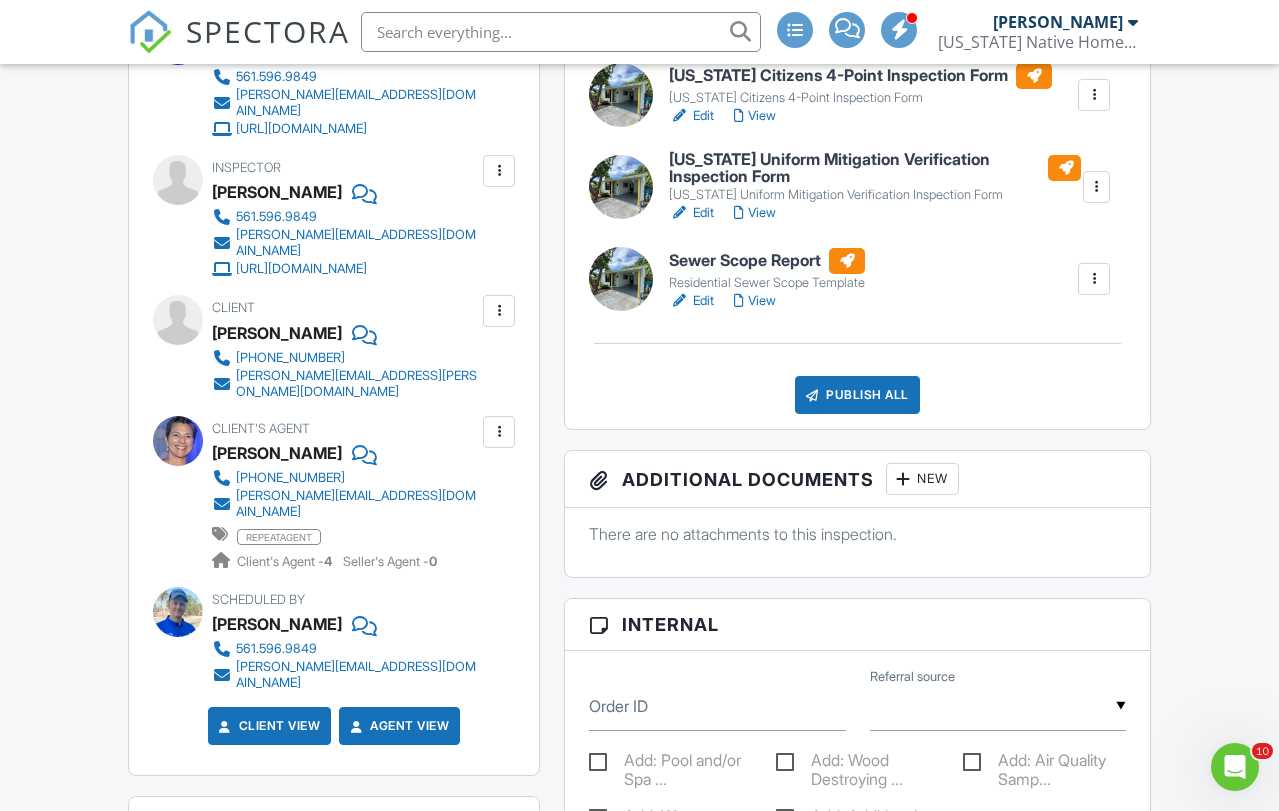 click on "Edit" at bounding box center (691, 301) 